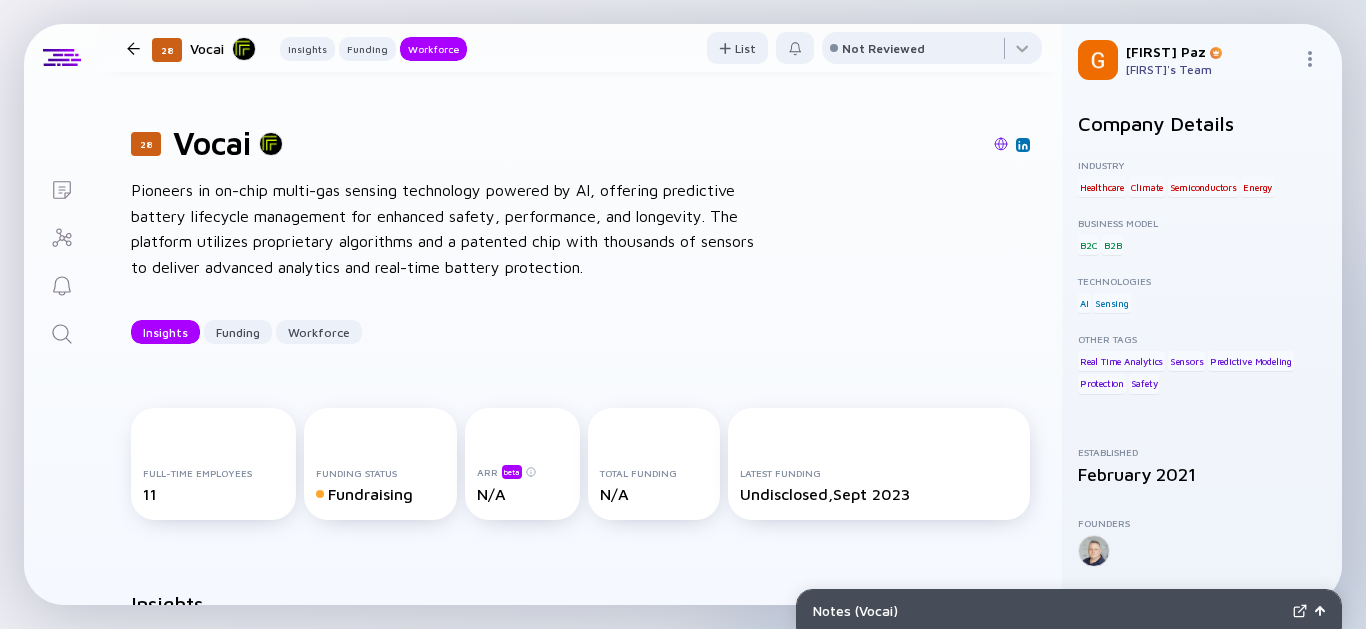scroll, scrollTop: 0, scrollLeft: 0, axis: both 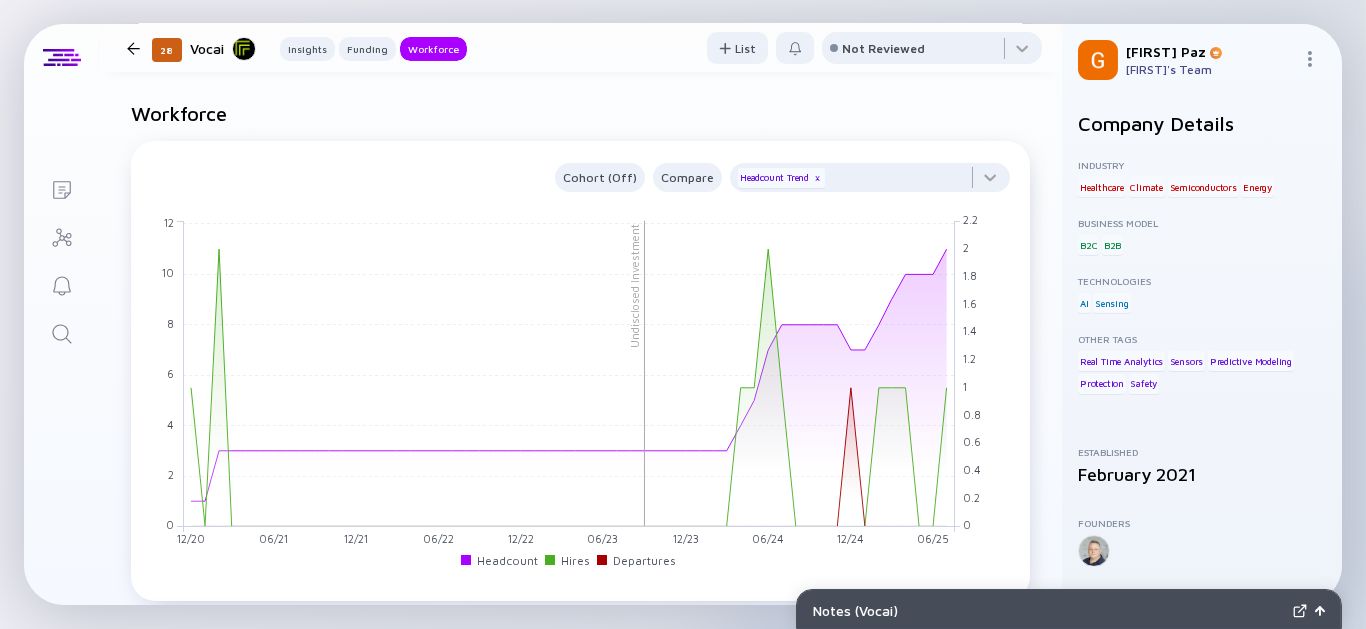 click 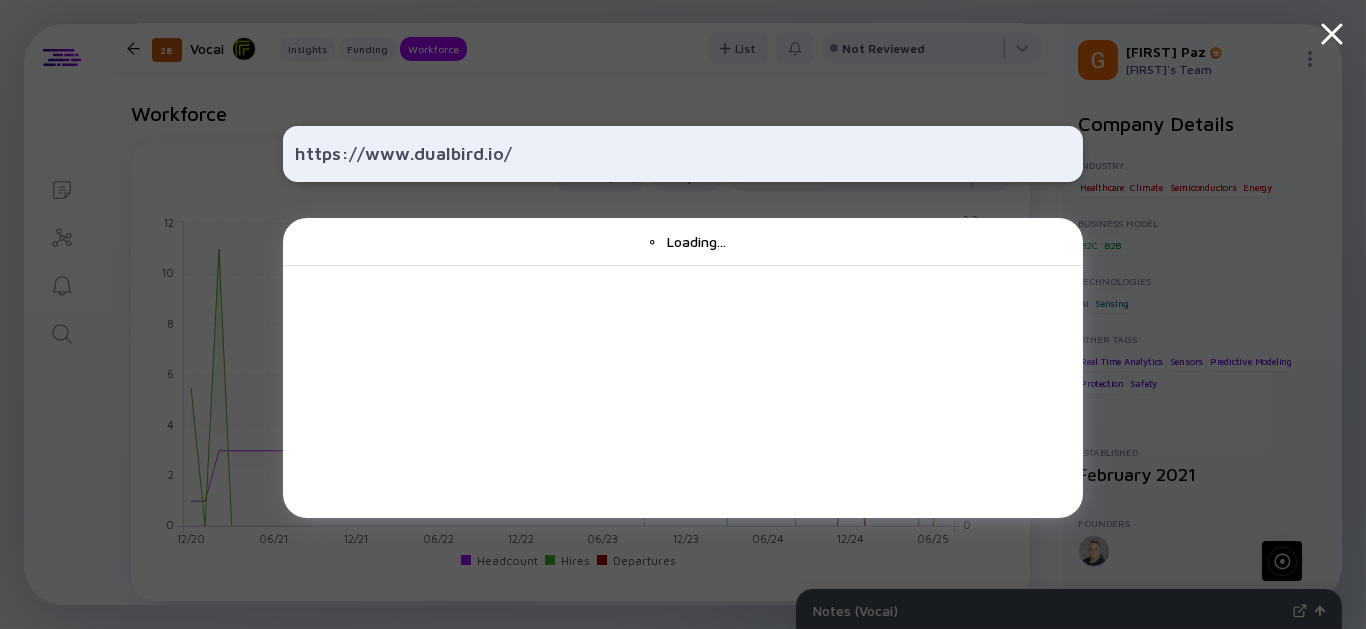 type on "https://www.dualbird.io/" 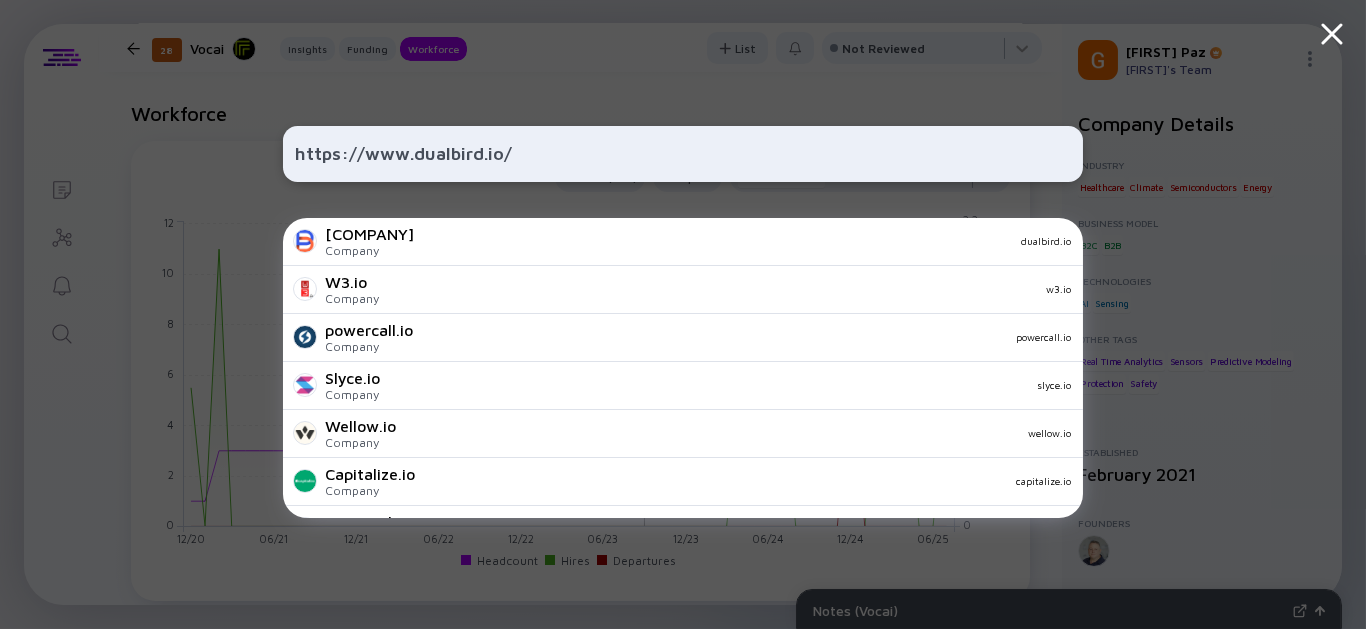 click on "https://www.dualbird.io/ DualBird Company dualbird.io W3.io Company w3.io powercall.io Company powercall.io Slyce.io Company slyce.io Wellow.io Company wellow.io Capitalize.io Company capitalize.io Omniscale.io Company omniscale.io Ugenie.io Company ugenie.io resample.io Company resample.io Refery.io Company refery.io GroupVisual.io Company groupvisual.io audiomatic.io Company audiomatic.io Abroad.io Company abroad.io piplanning.io (acquired by Scaled Agile, Inc.) Company piplanning.io myma.io Company wifiplug.co.uk Buk.io Company buk.io Uplyfe.io Company uplyfe.io Senseworks.io Company senseworks.io Squared.io Company squared.io Opus1.io Company opus1.io Request Collection of ' https://www.dualbird.io/ '" at bounding box center [683, 314] 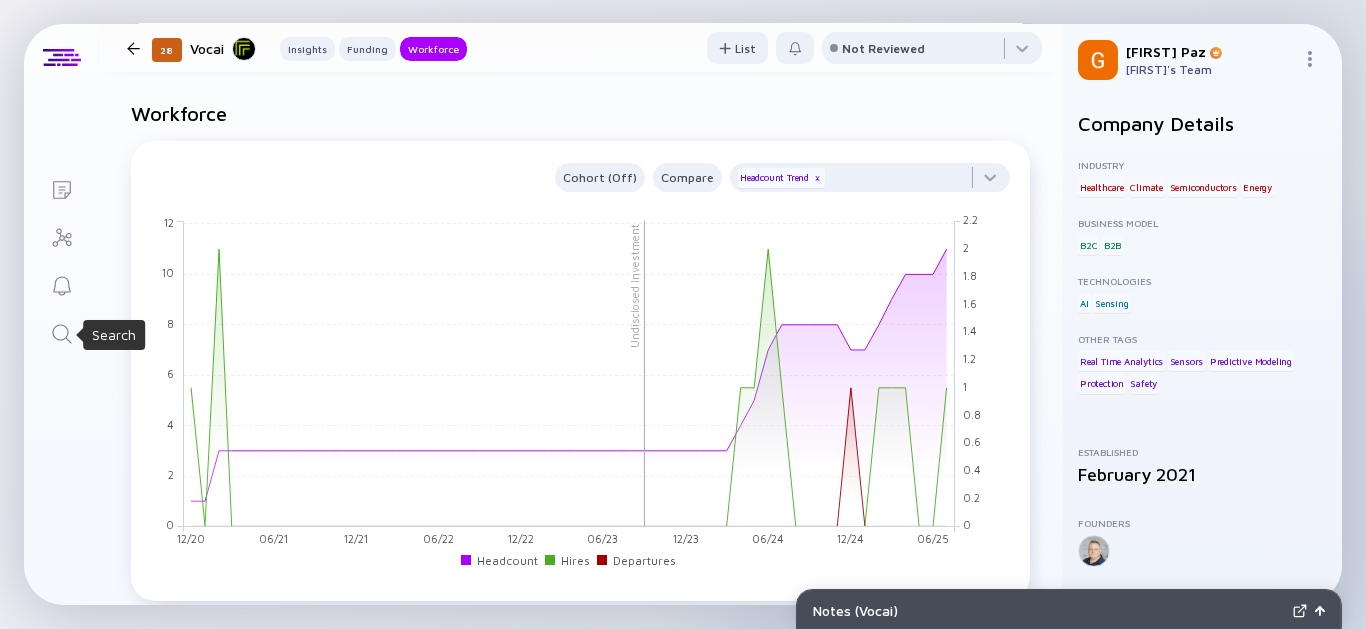 click 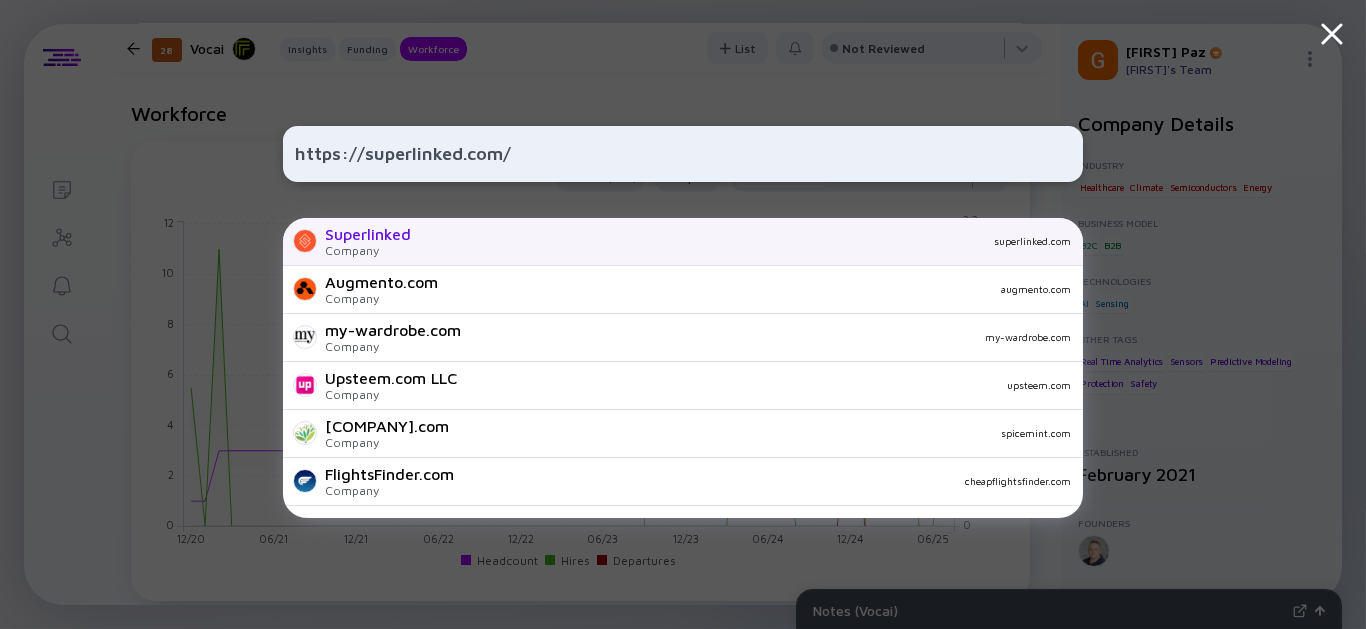 type on "https://superlinked.com/" 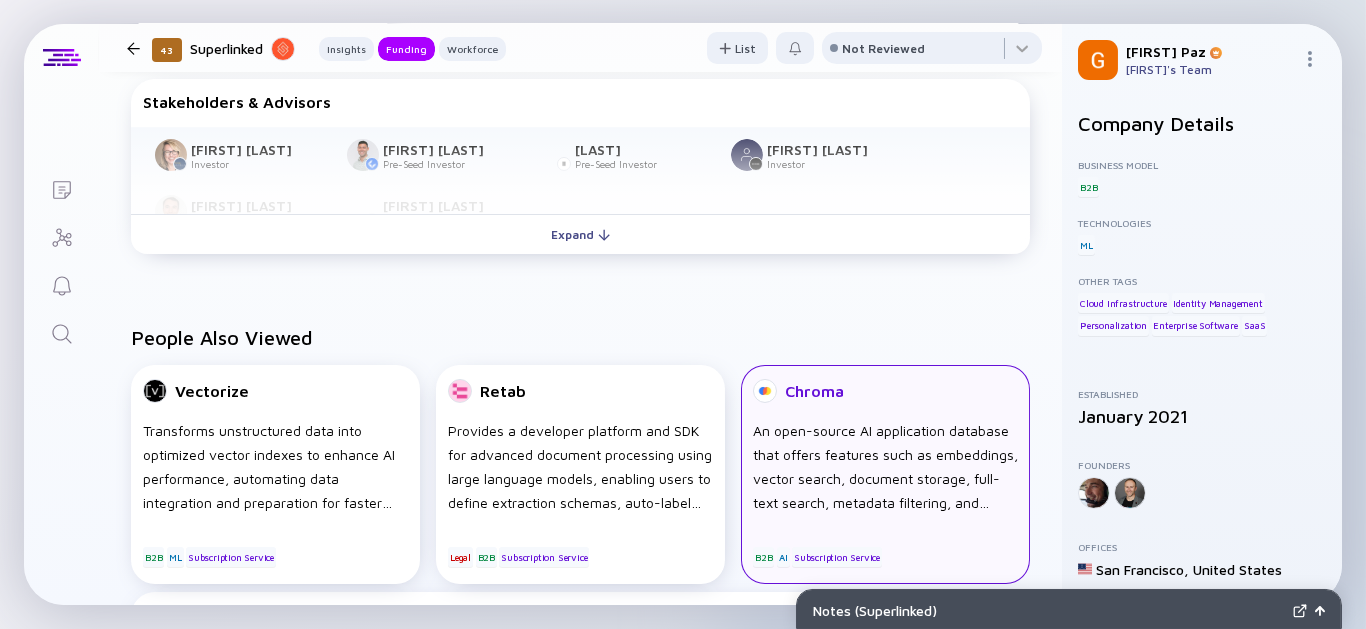 scroll, scrollTop: 667, scrollLeft: 0, axis: vertical 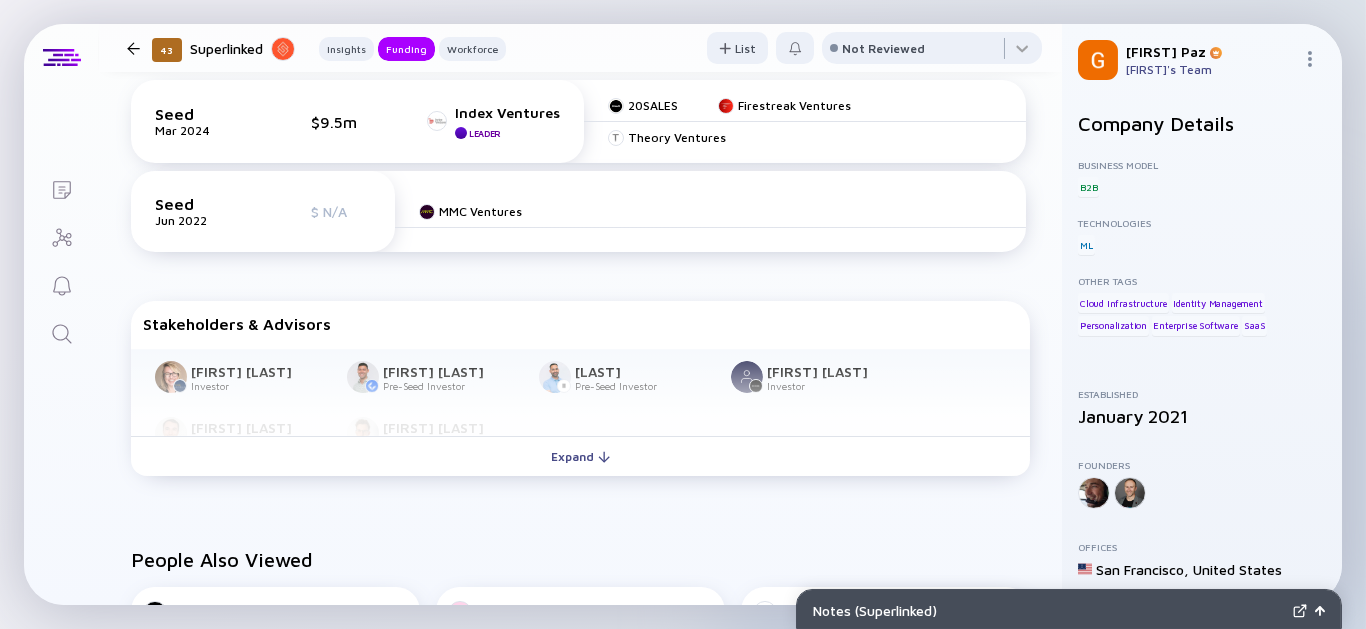 click on "[FIRST] [LAST] Investor [FIRST] [LAST] Pre-Seed Investor [FIRST] [LAST] Pre-Seed Investor [FIRST] [LAST] Investor [FIRST] [LAST] Advisory Board Member [FIRST] [LAST] Strategic Advisor" at bounding box center (580, 393) 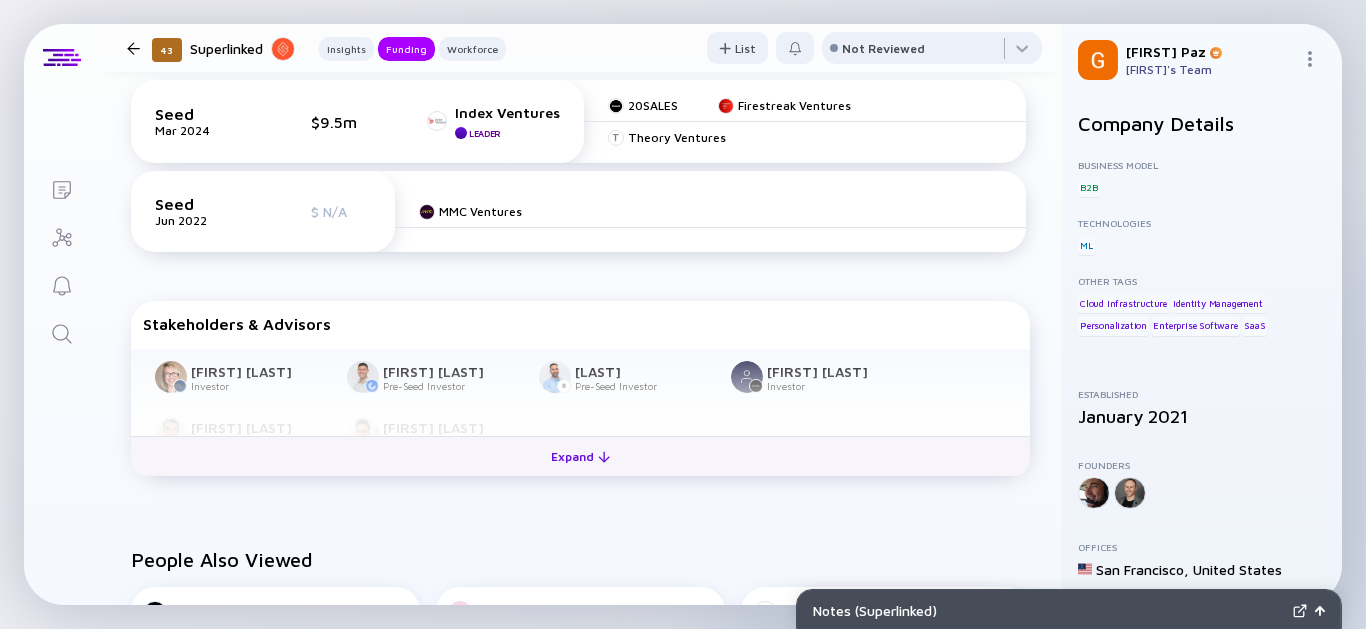 click on "Expand" at bounding box center (580, 456) 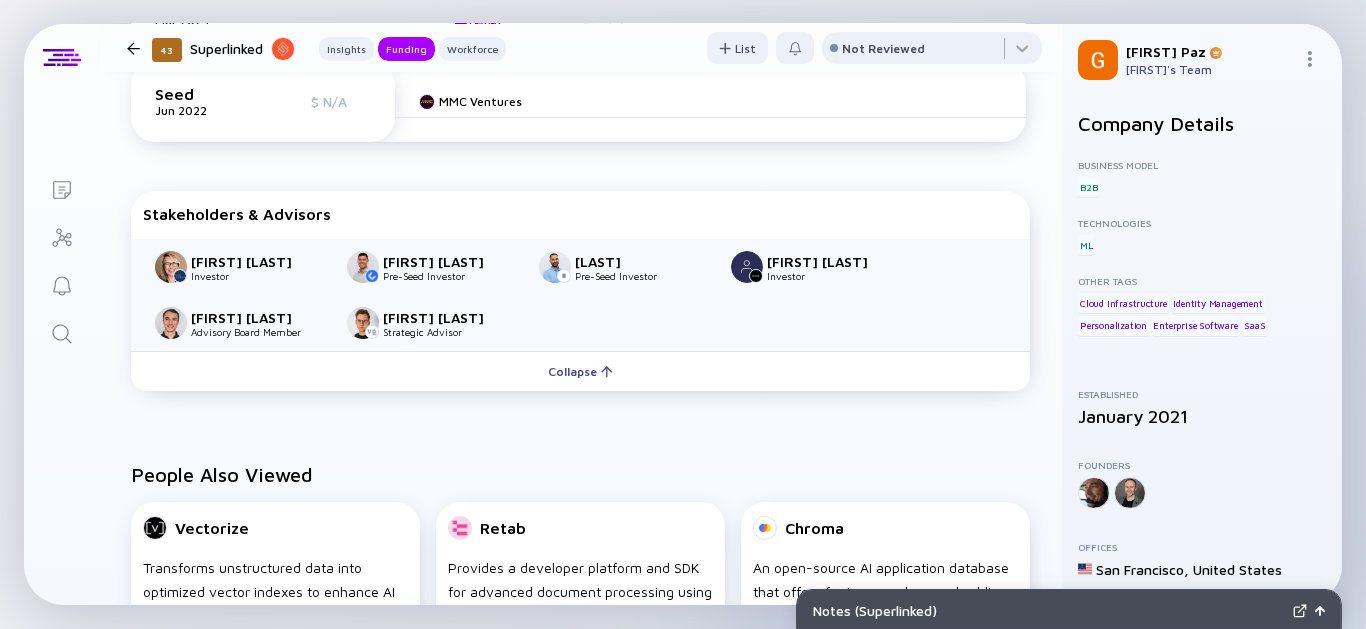 scroll, scrollTop: 445, scrollLeft: 0, axis: vertical 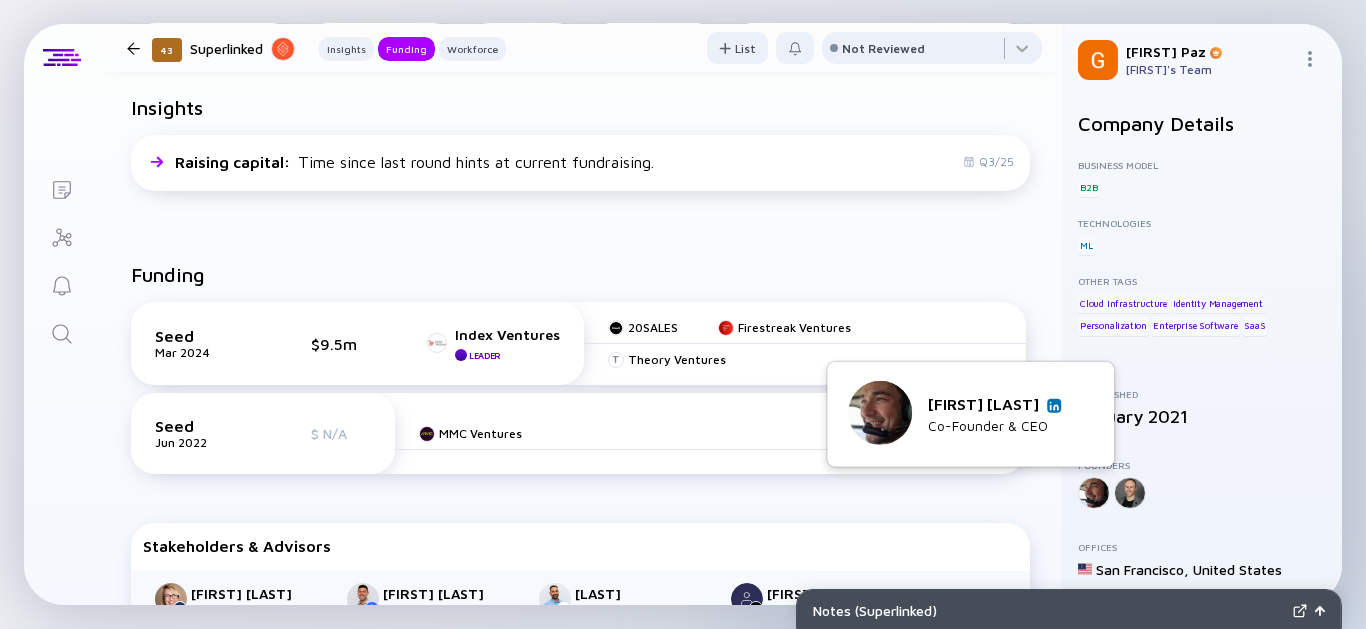 click at bounding box center (1054, 405) 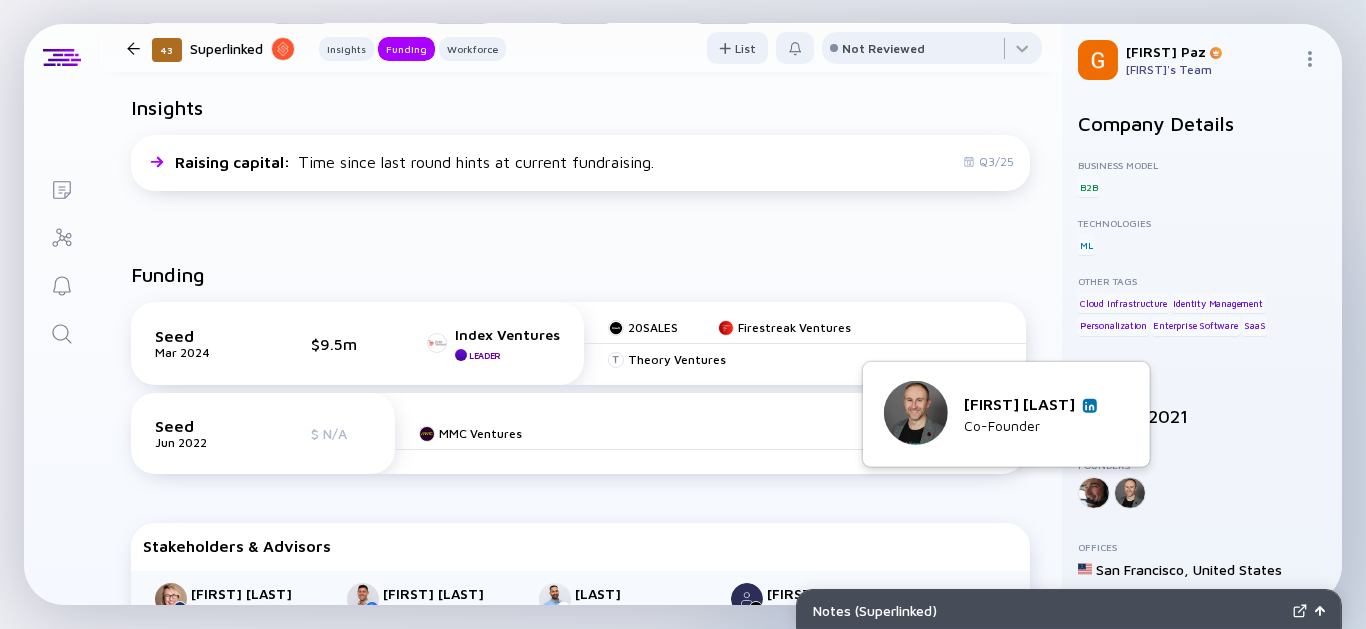 click at bounding box center (1090, 405) 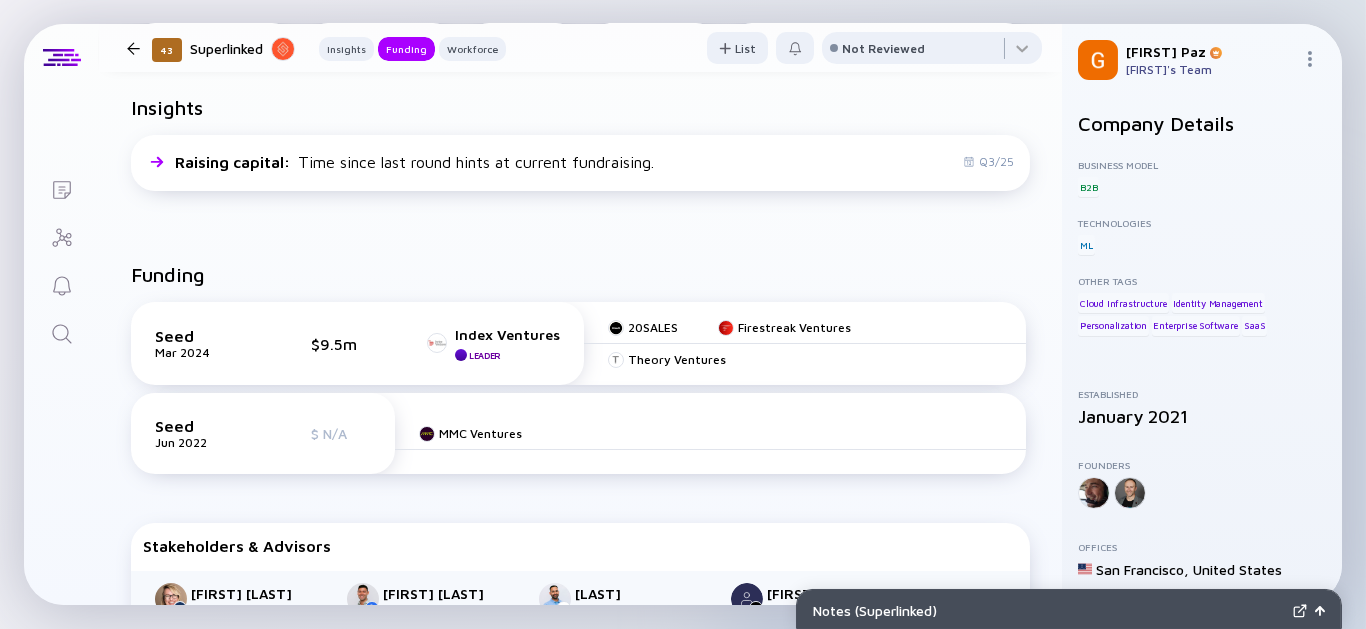 click 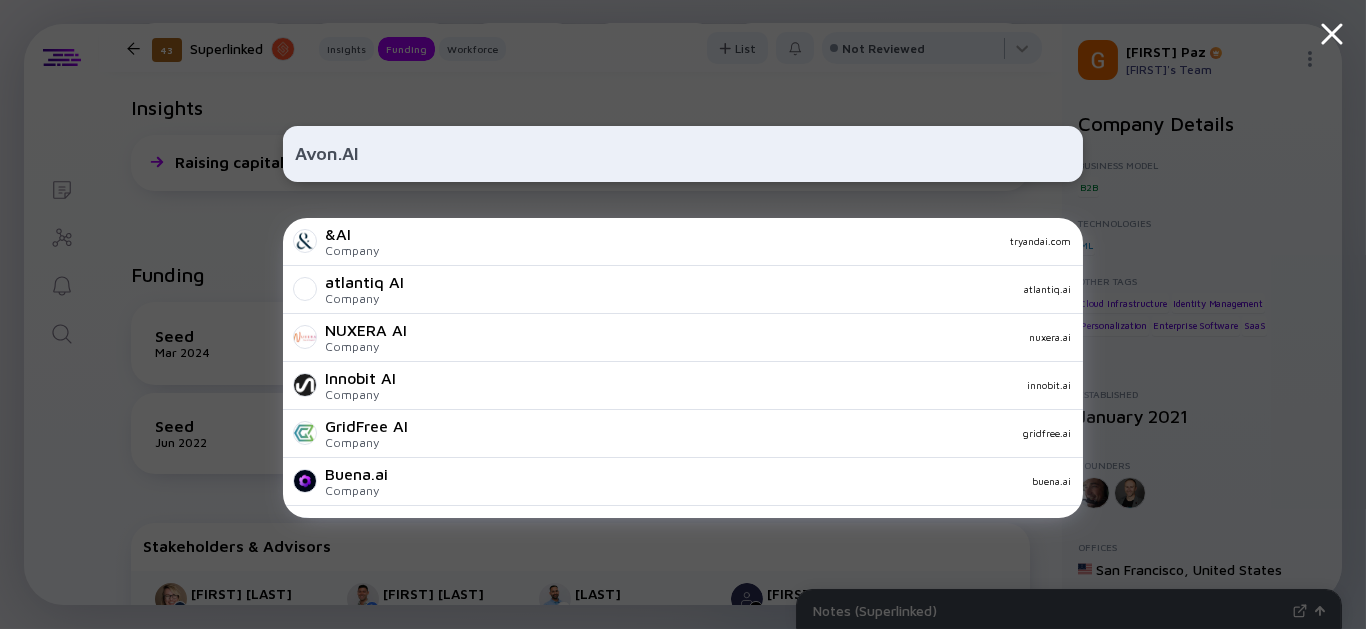 type on "Avon.AI" 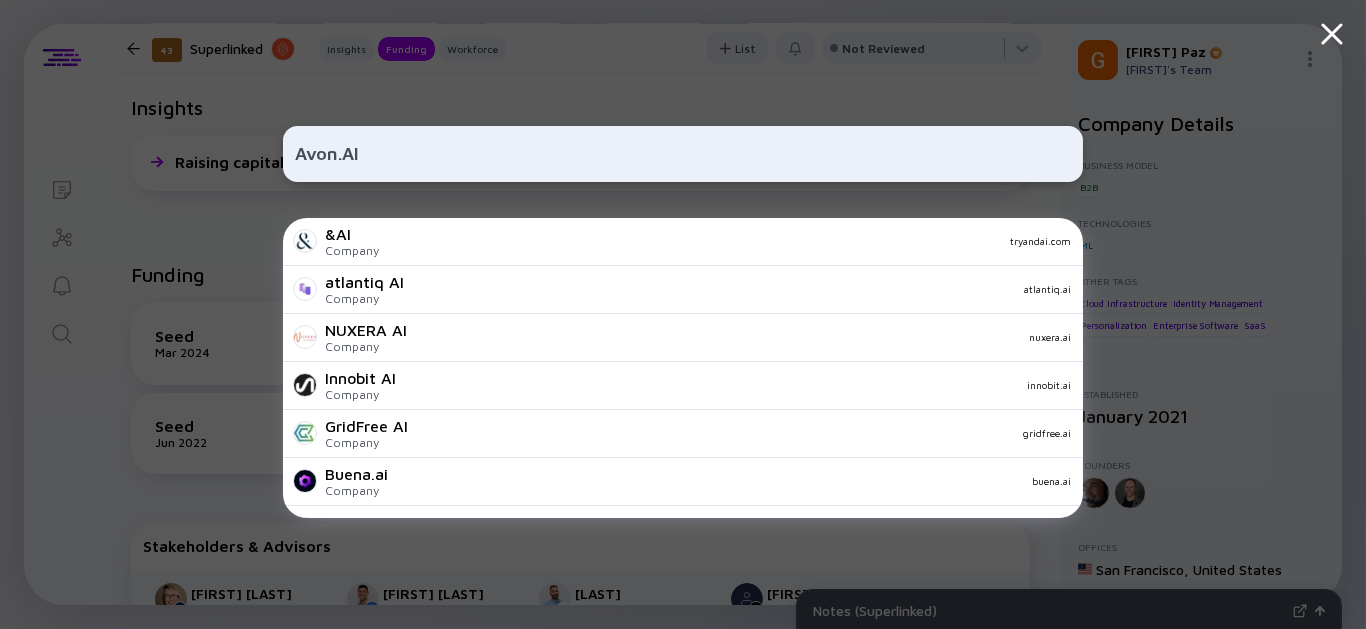 drag, startPoint x: 410, startPoint y: 165, endPoint x: 82, endPoint y: 167, distance: 328.0061 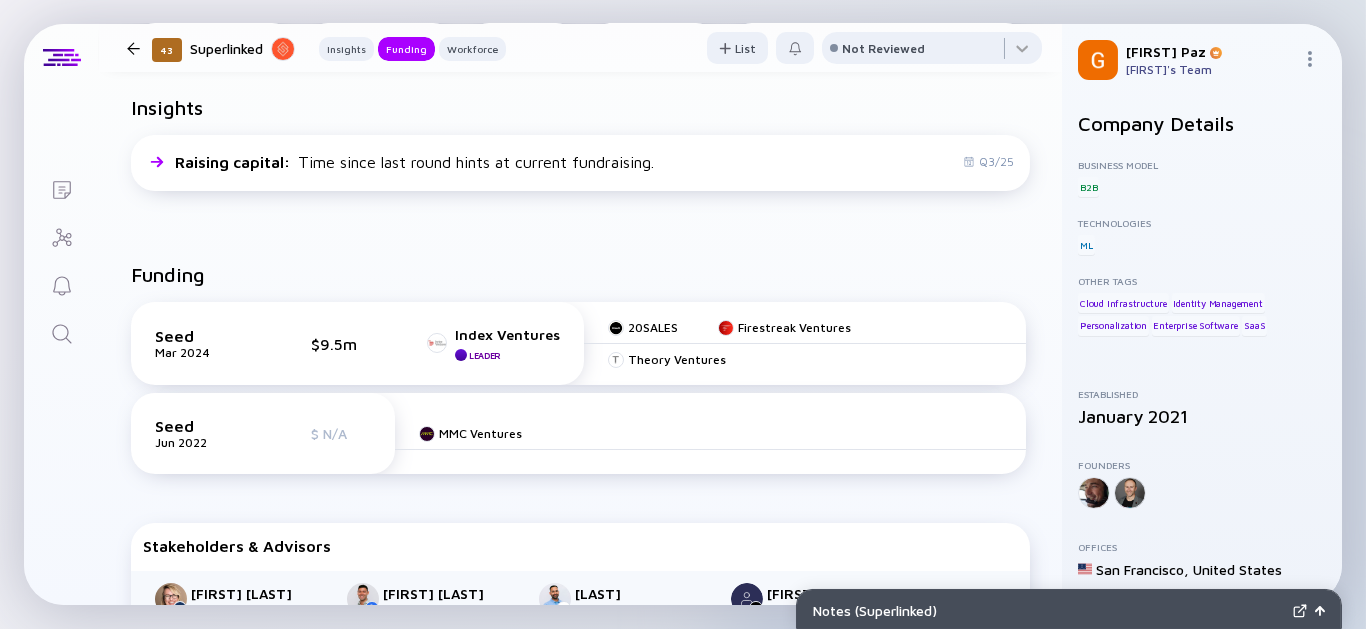click on "43 Superlinked Insights Funding Workforce List Not Reviewed" at bounding box center [580, 48] 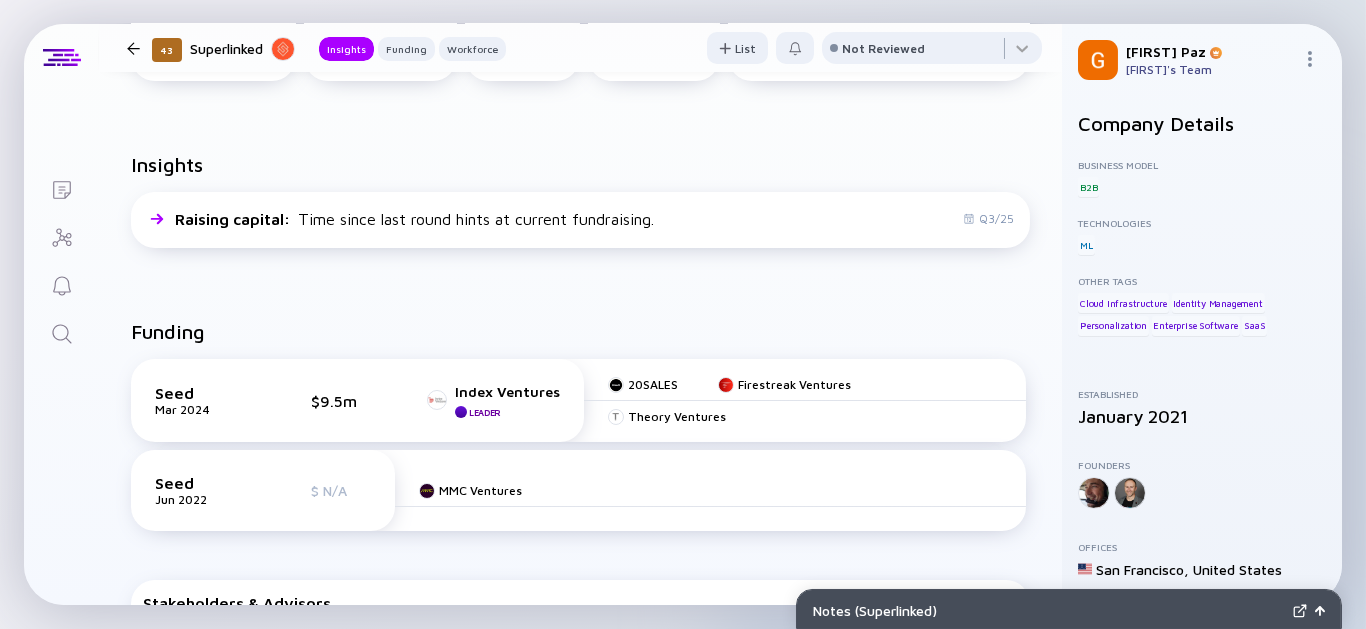 click 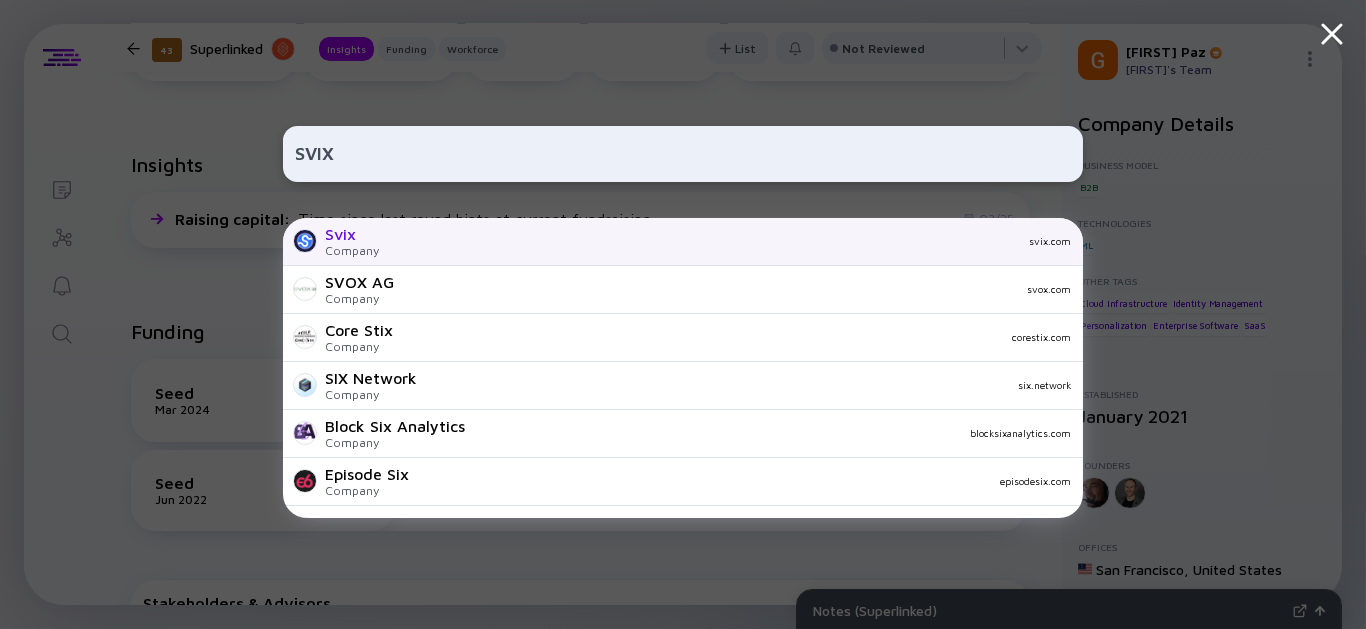 type on "SVIX" 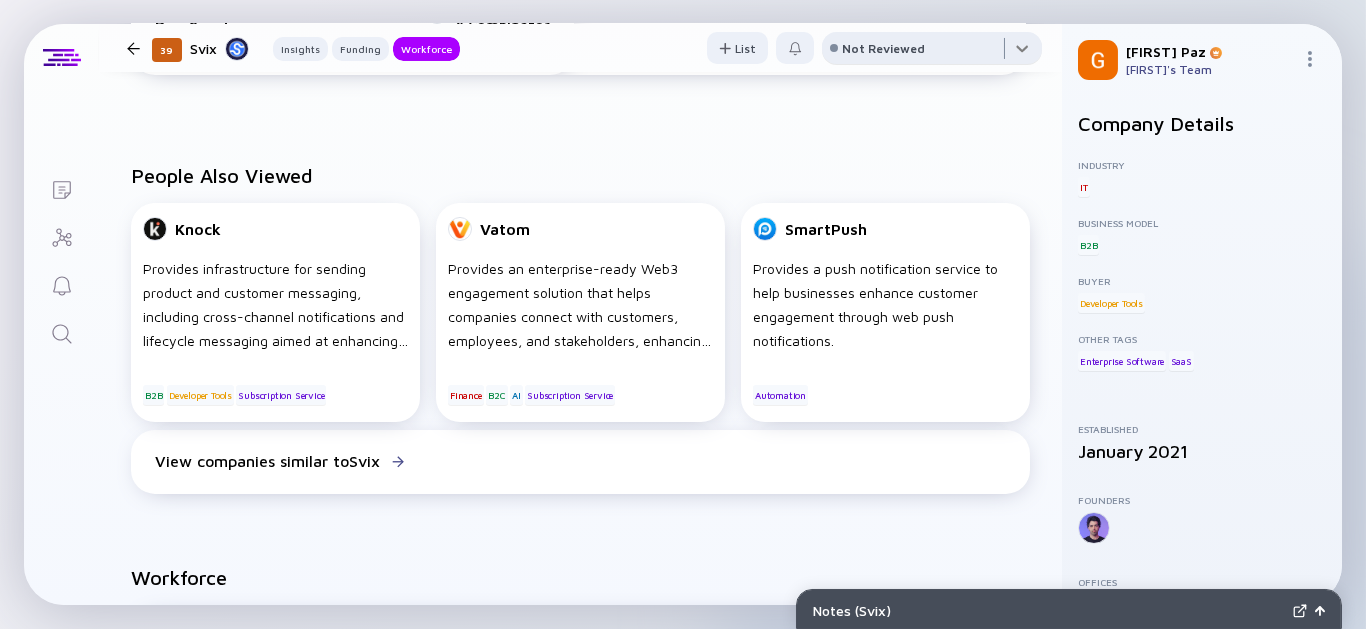 scroll, scrollTop: 1111, scrollLeft: 0, axis: vertical 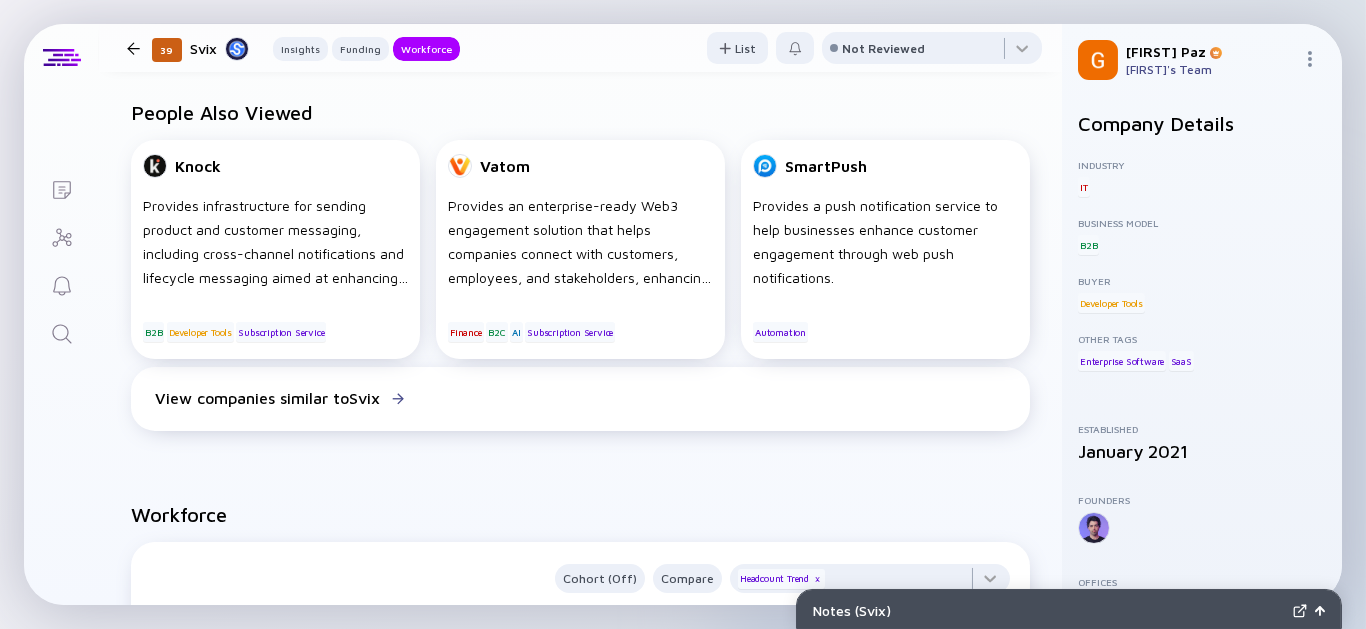 click 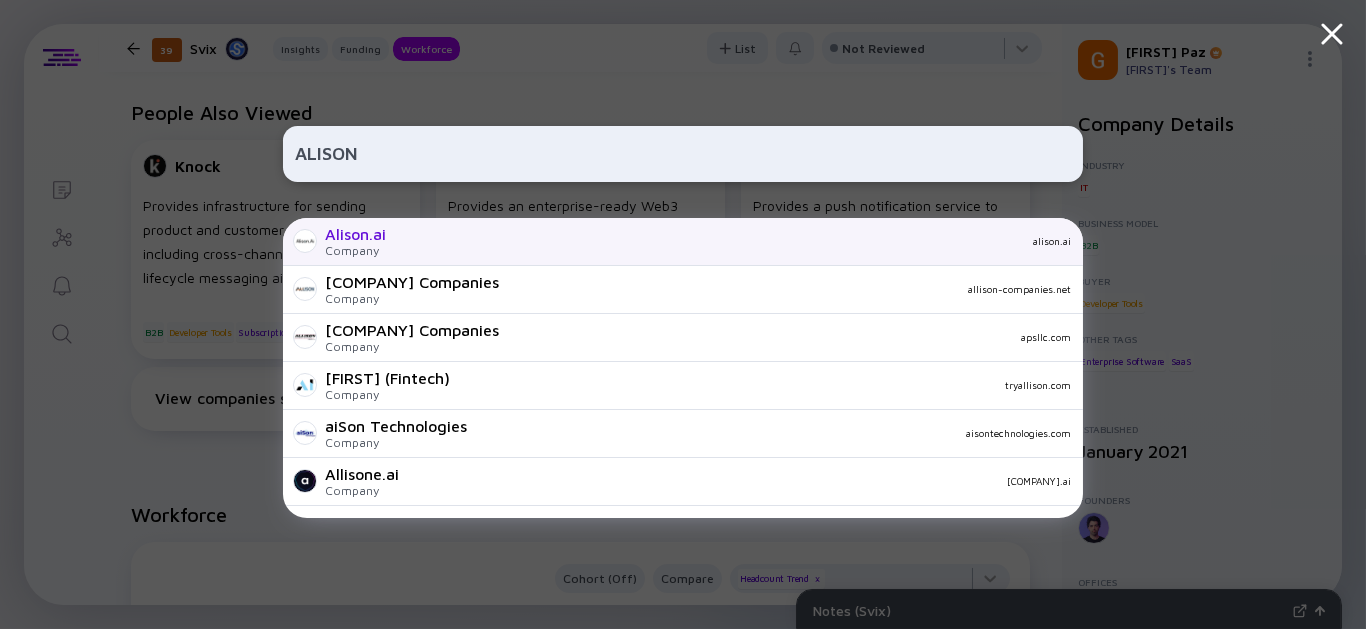 type on "ALISON" 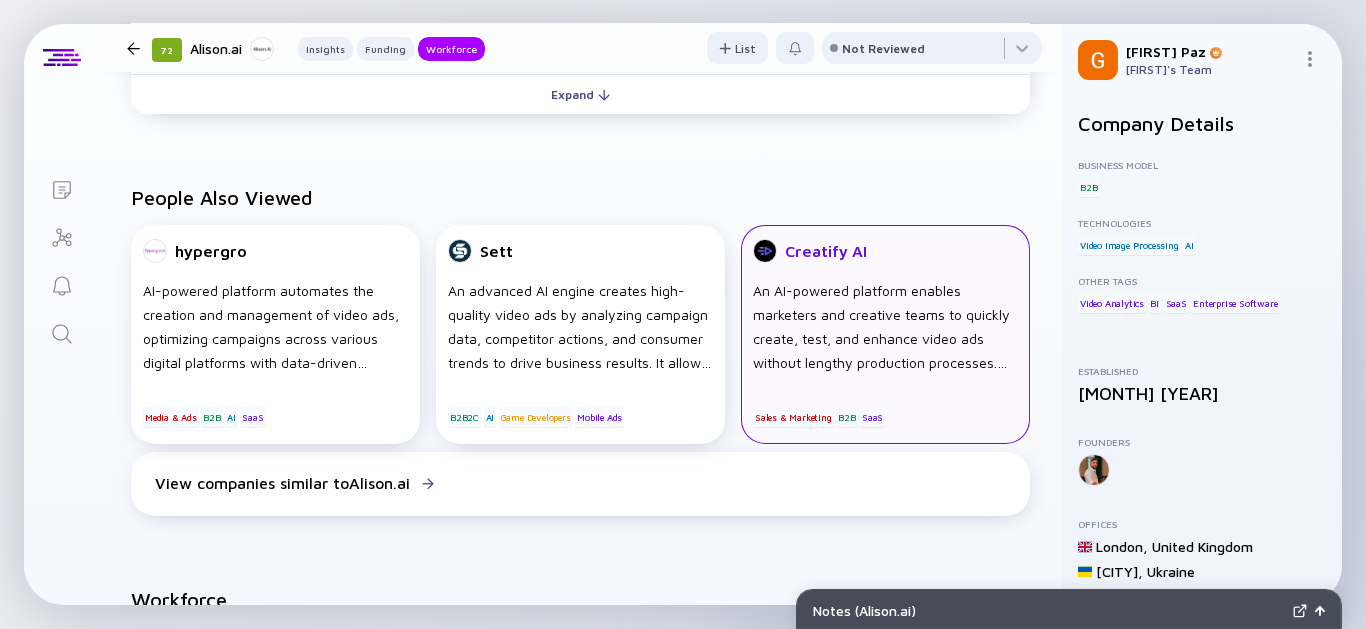 scroll, scrollTop: 1555, scrollLeft: 0, axis: vertical 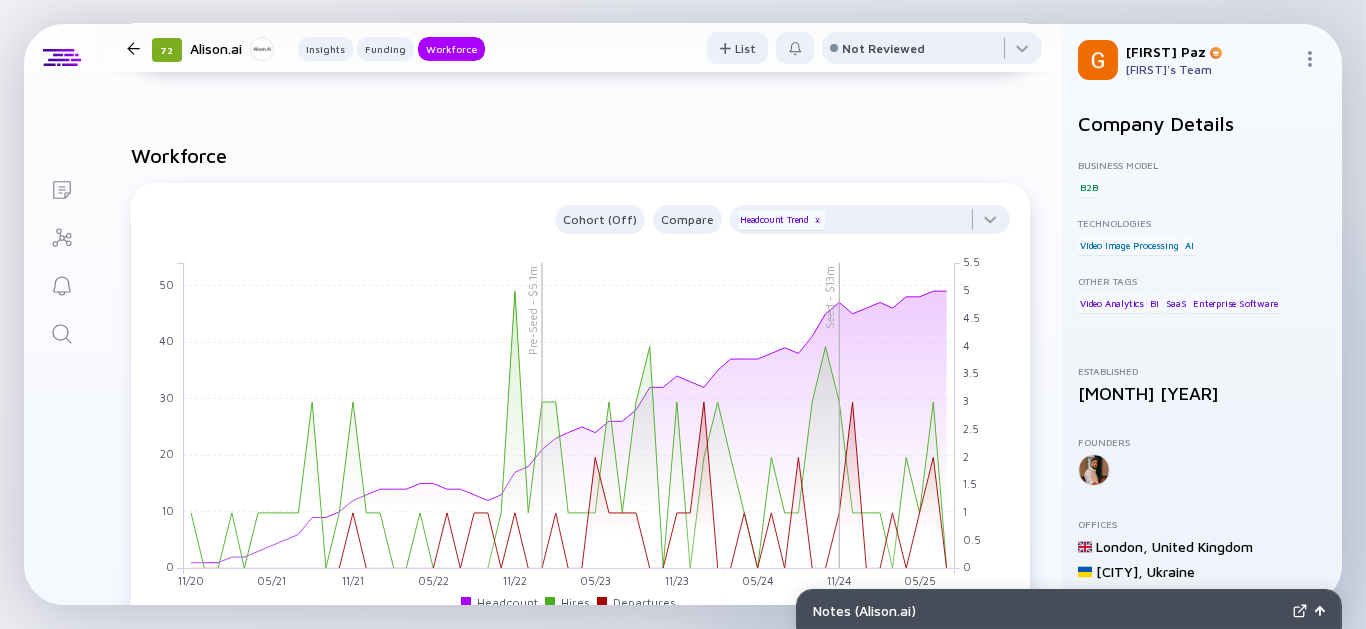 click 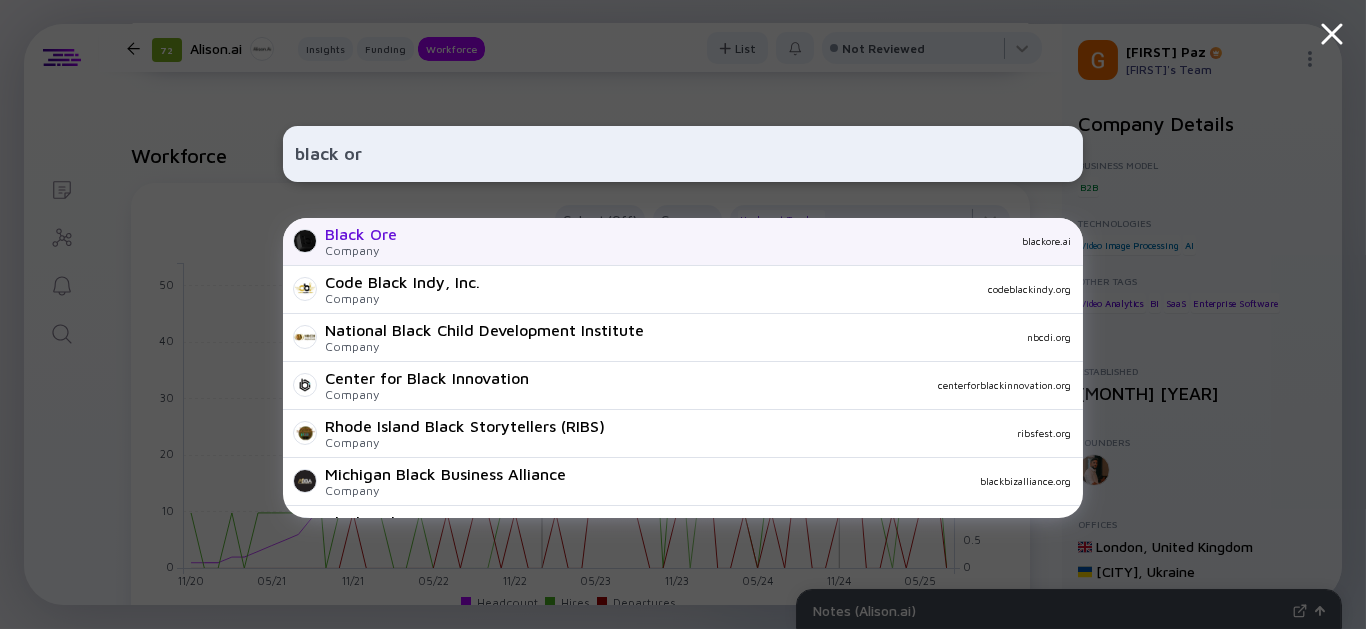 type on "black or" 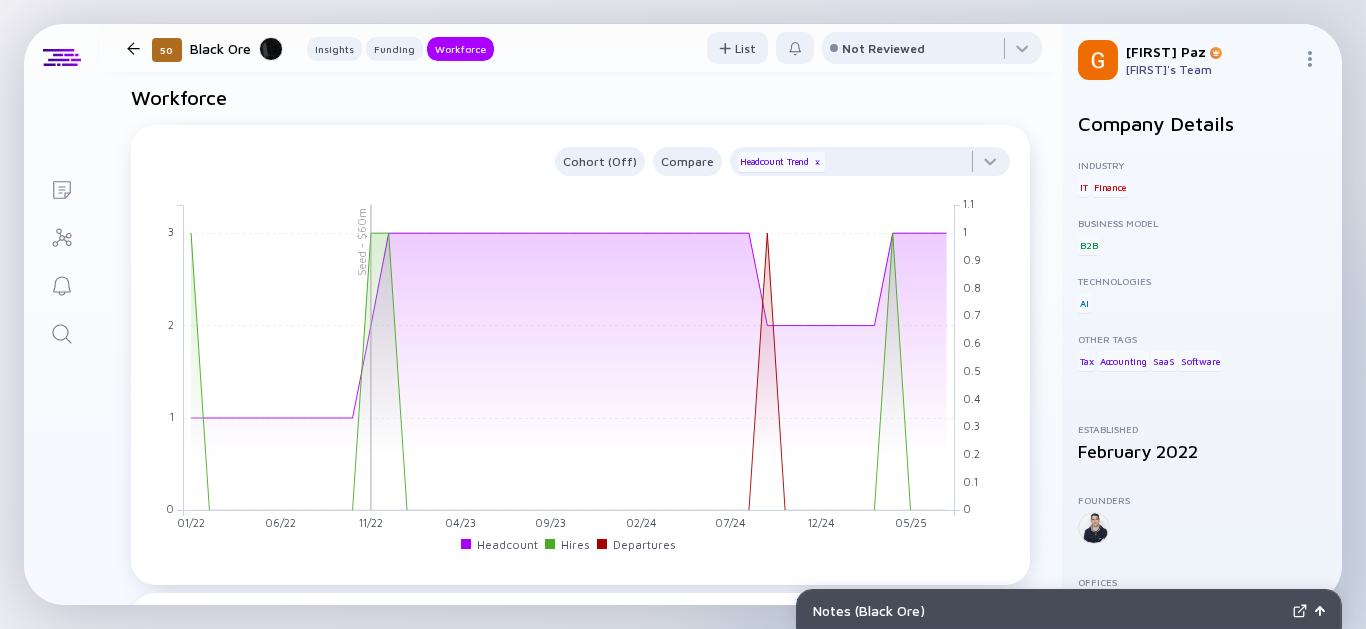 scroll, scrollTop: 1444, scrollLeft: 0, axis: vertical 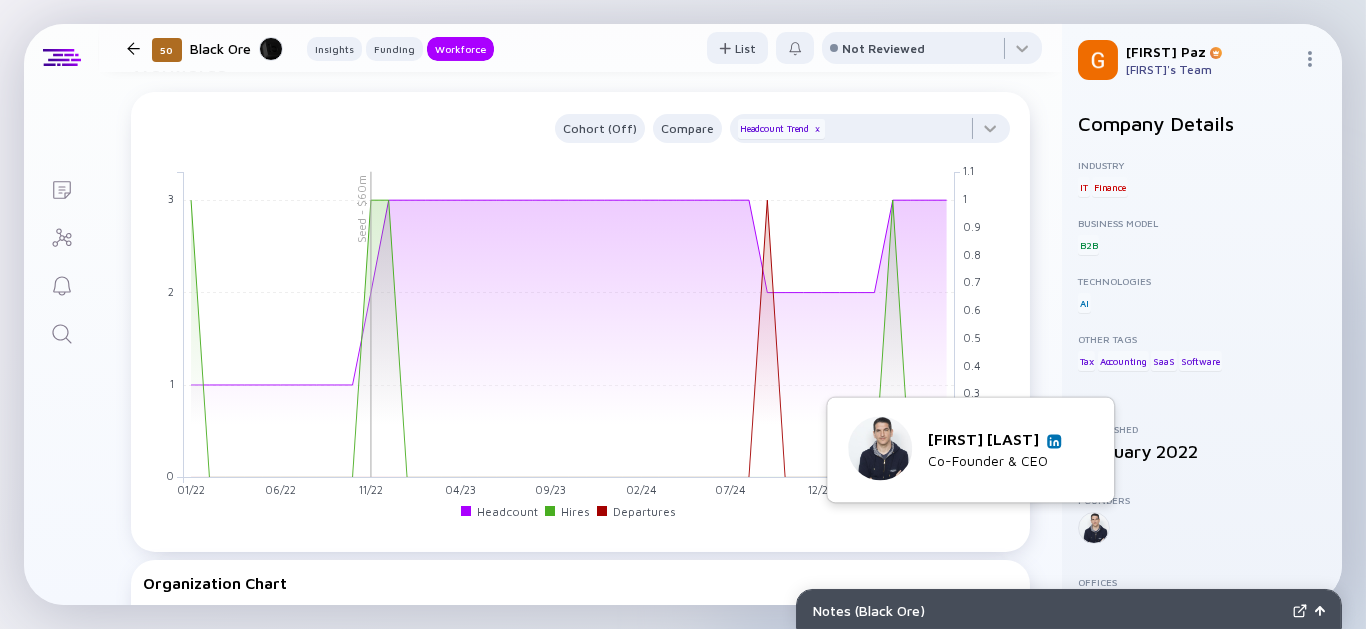 click at bounding box center (1054, 441) 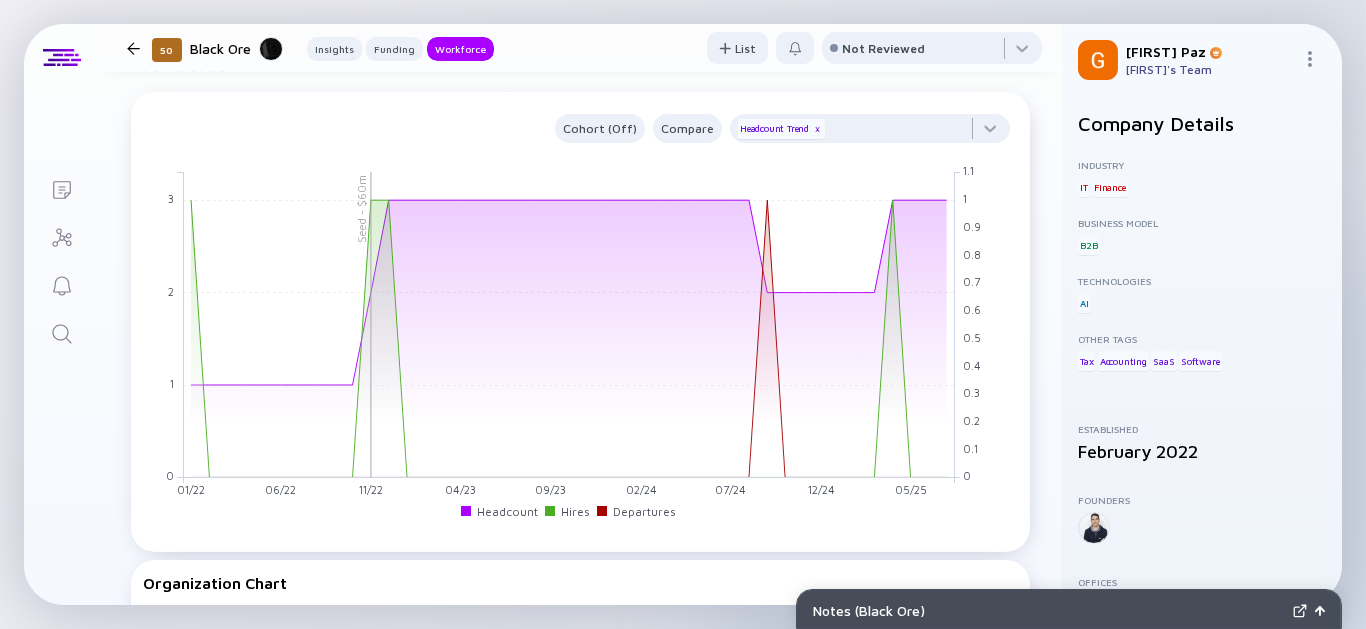 click 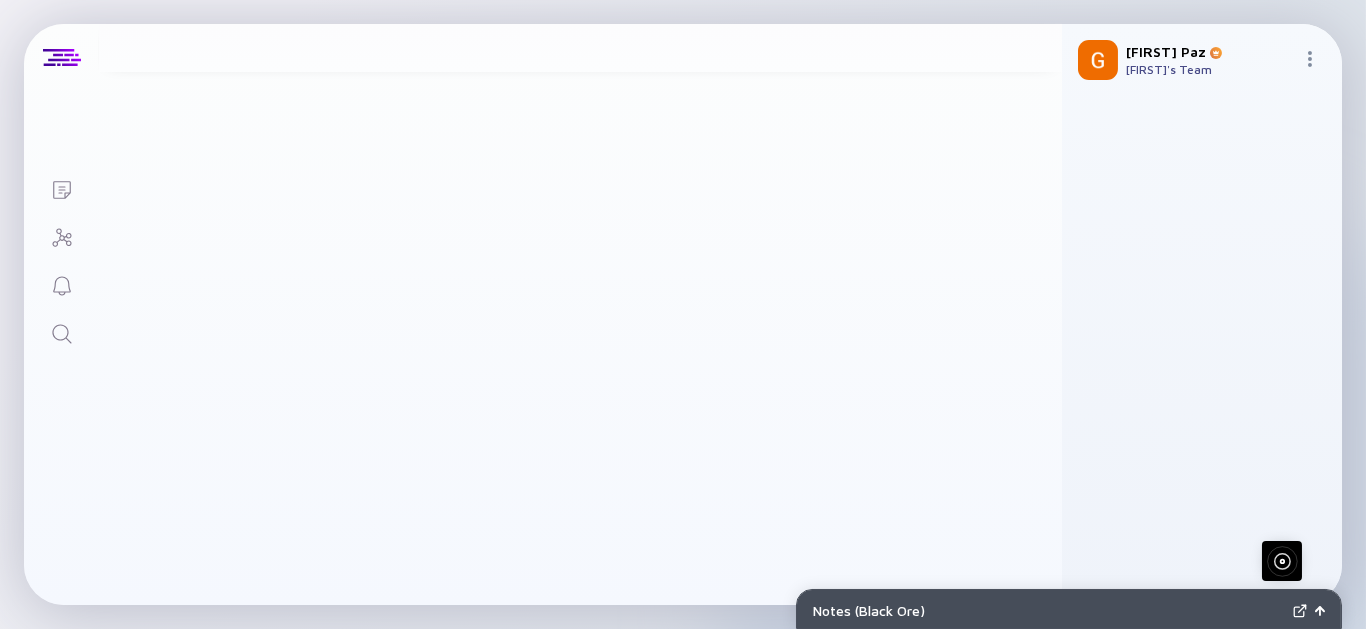 scroll, scrollTop: 86, scrollLeft: 0, axis: vertical 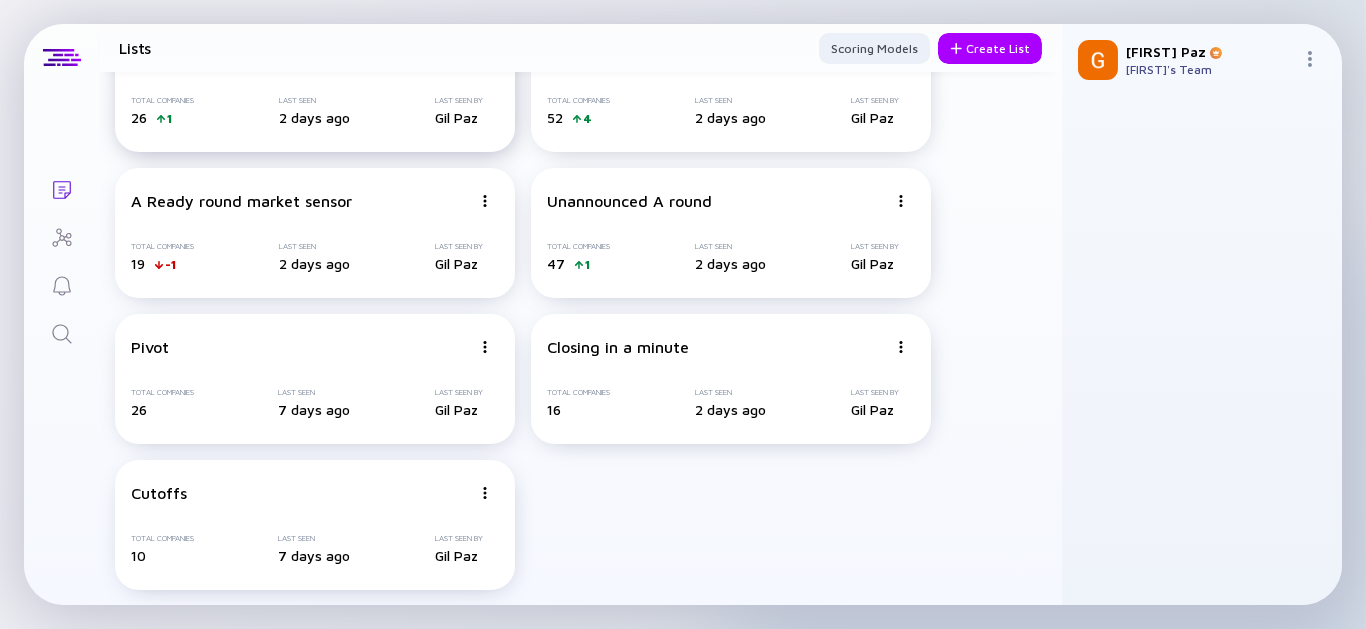 click on "2 days ago" at bounding box center (314, 117) 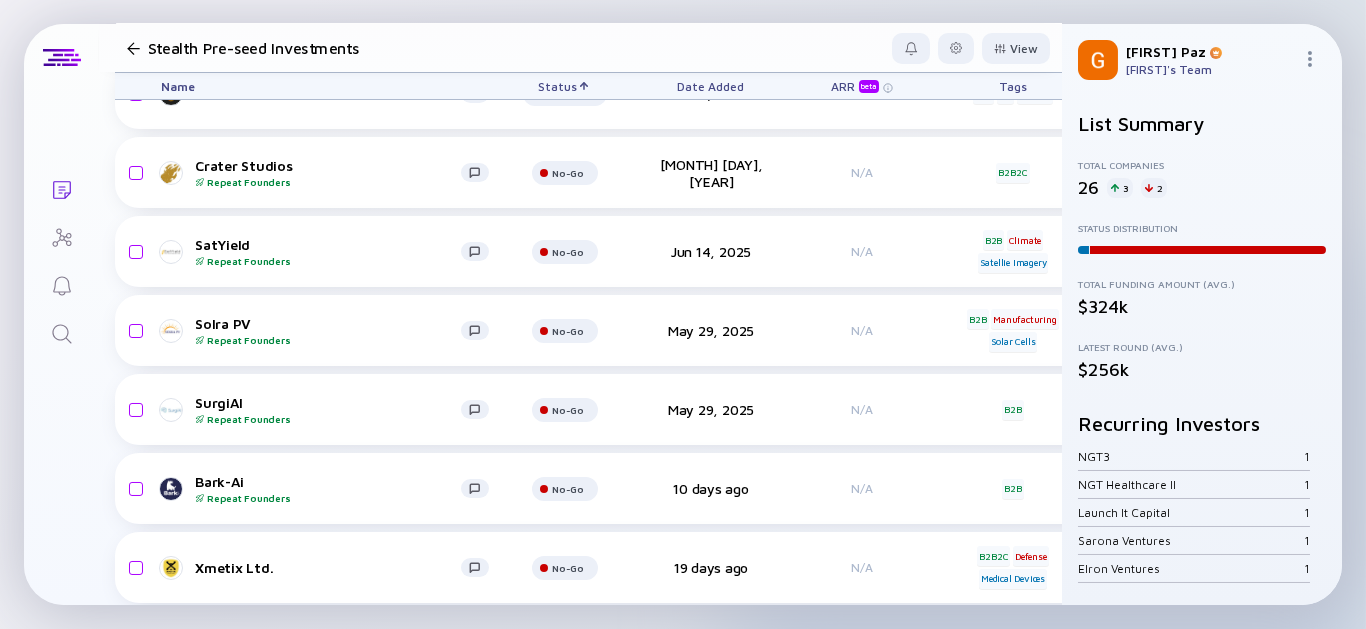 scroll, scrollTop: 0, scrollLeft: 0, axis: both 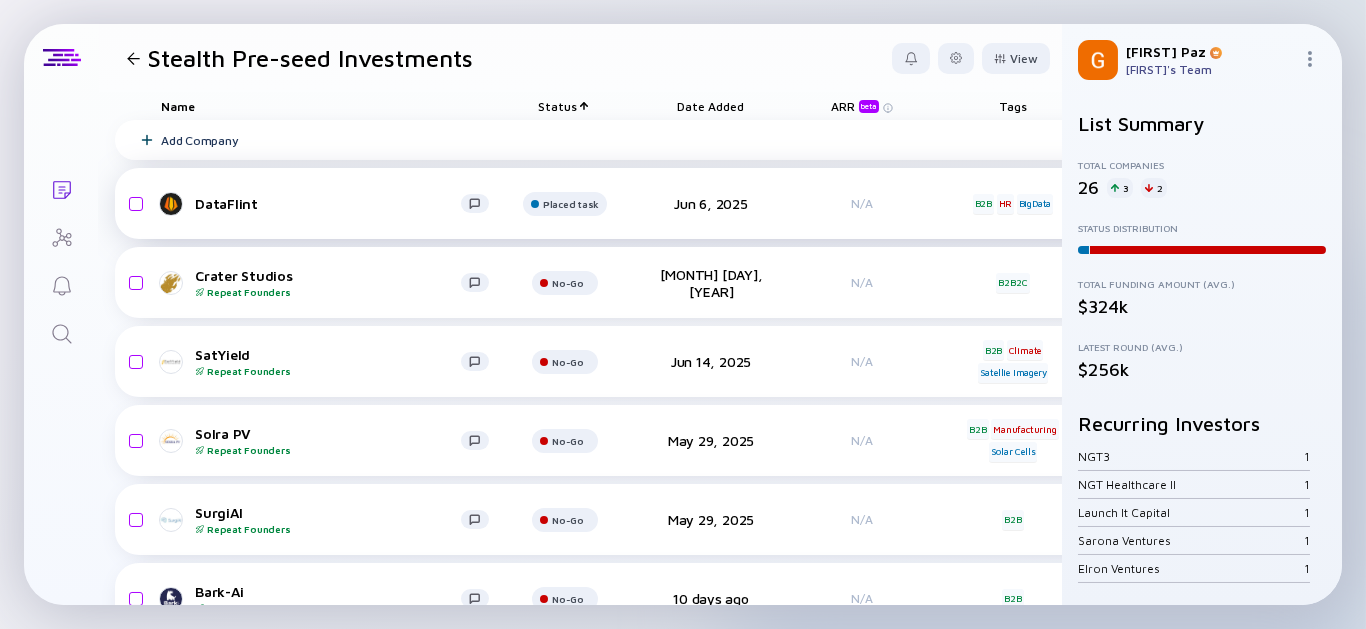 click on "DataFlint" at bounding box center (328, 203) 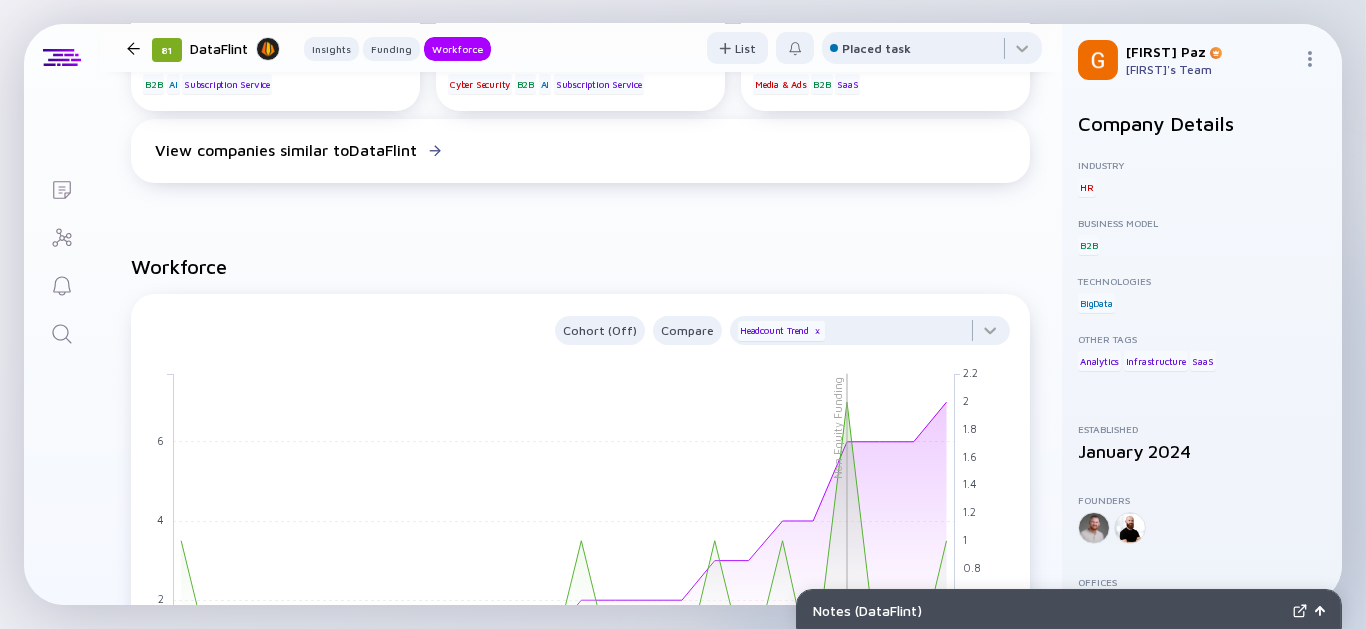 scroll, scrollTop: 1444, scrollLeft: 0, axis: vertical 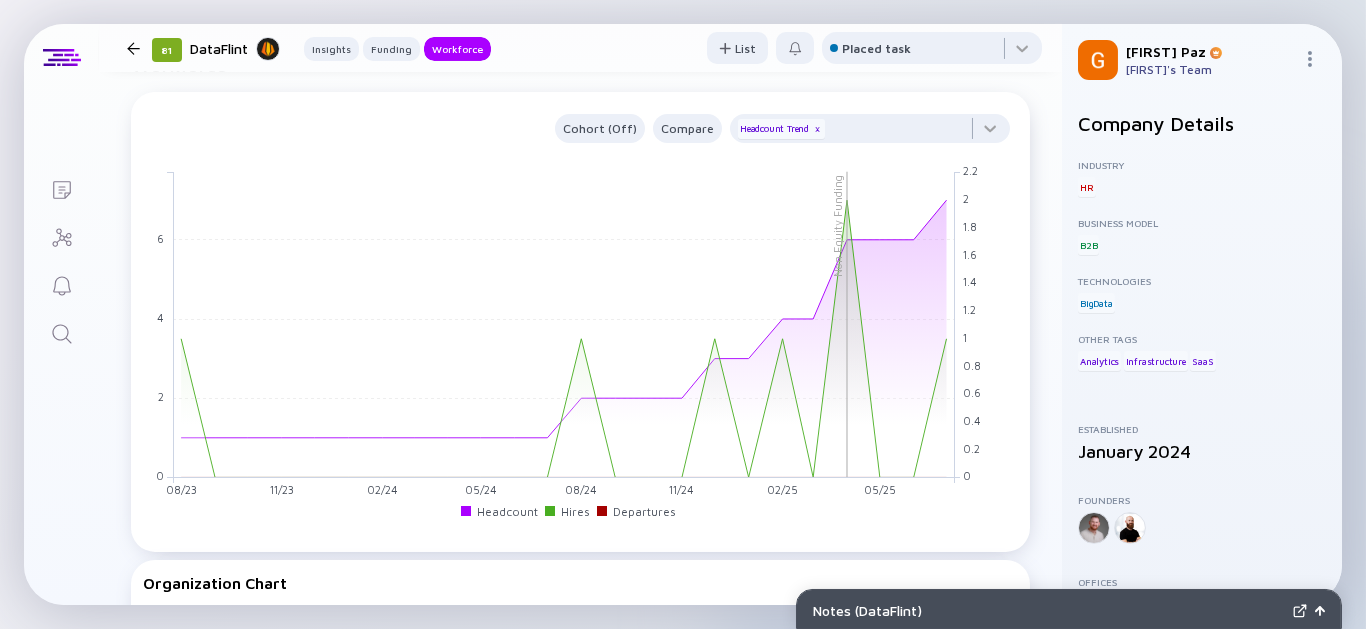 click at bounding box center (133, 48) 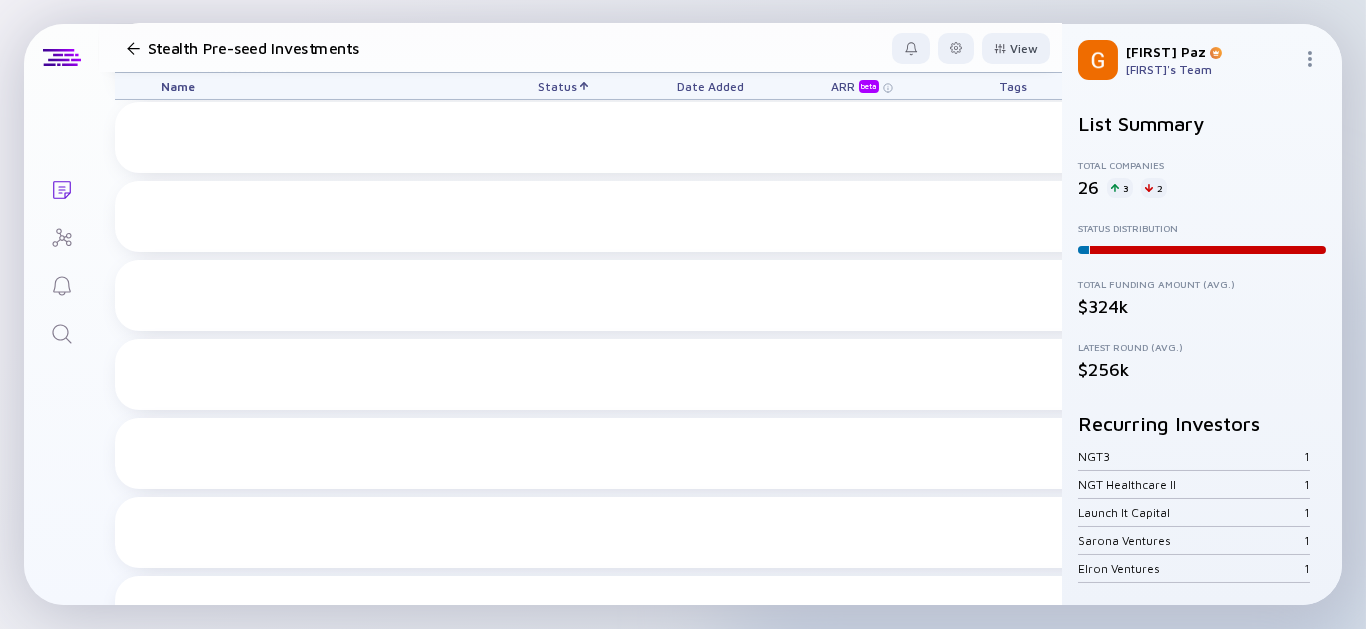 scroll, scrollTop: 0, scrollLeft: 0, axis: both 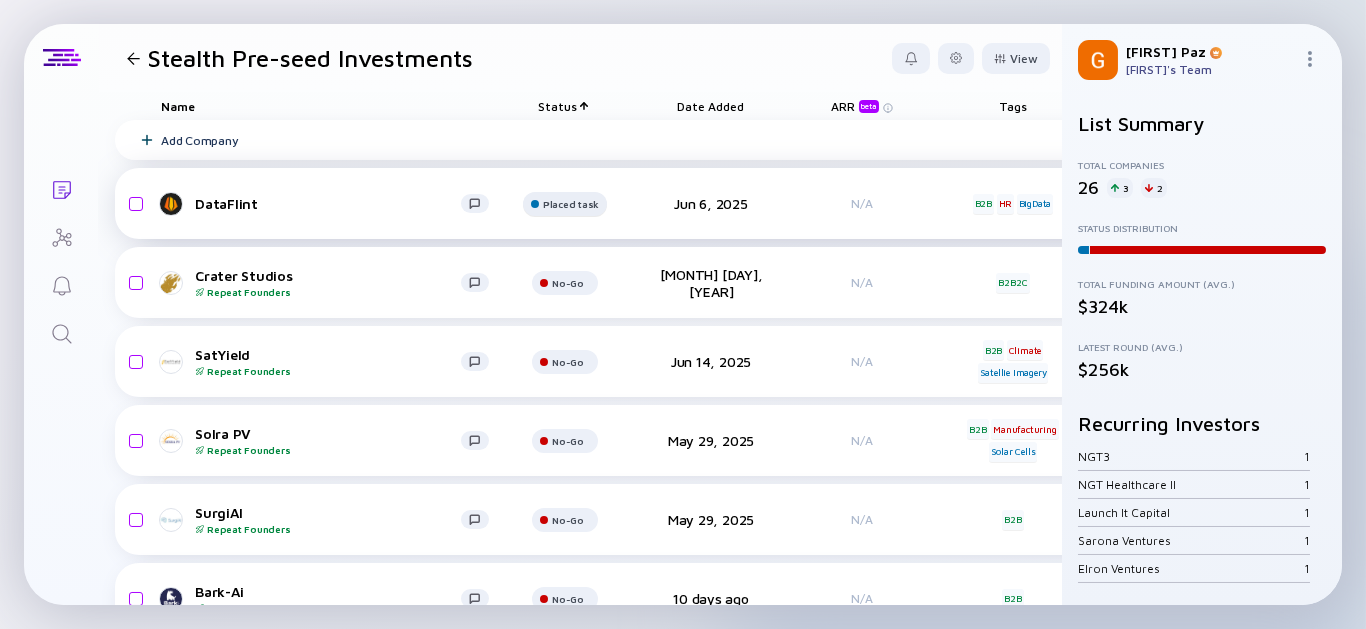 click on "Placed task" at bounding box center (571, 204) 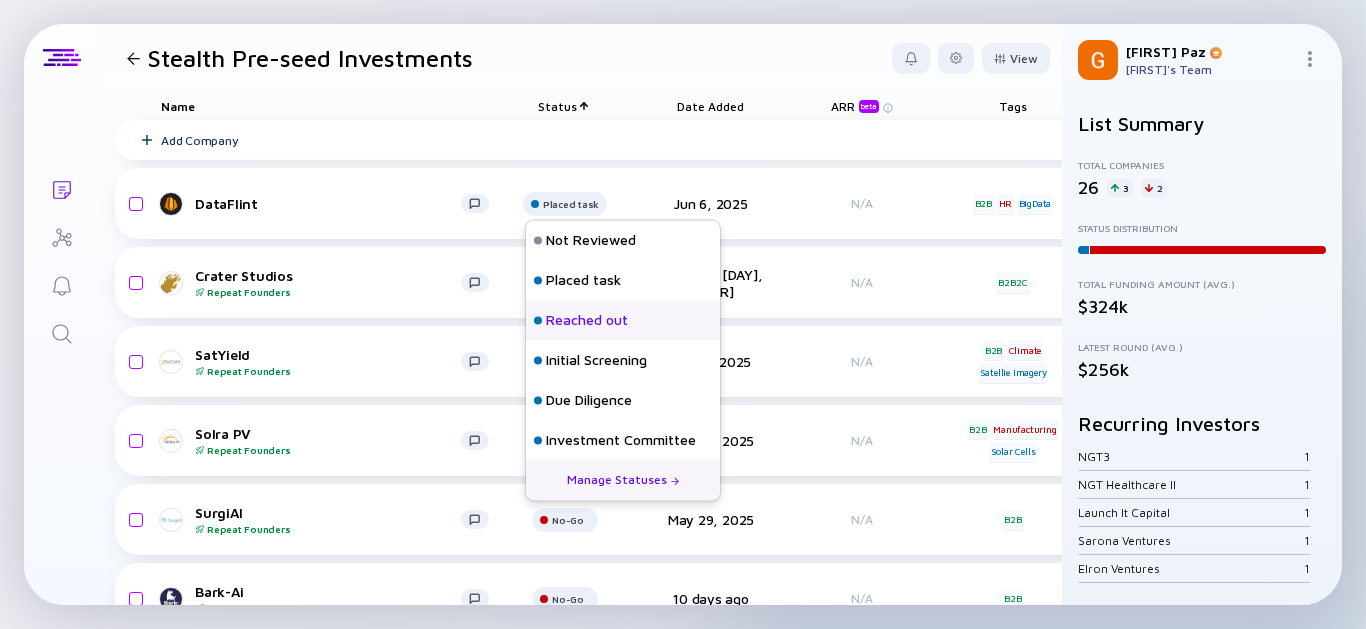 click on "Reached out" at bounding box center [587, 321] 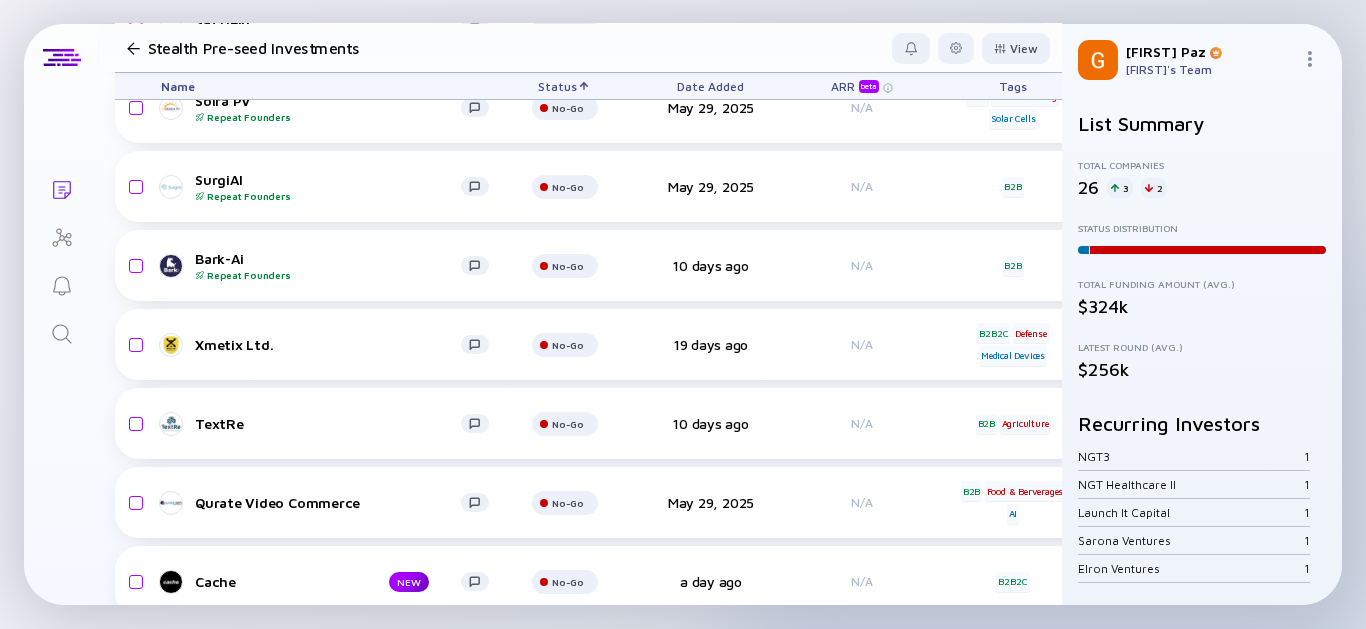 scroll, scrollTop: 444, scrollLeft: 0, axis: vertical 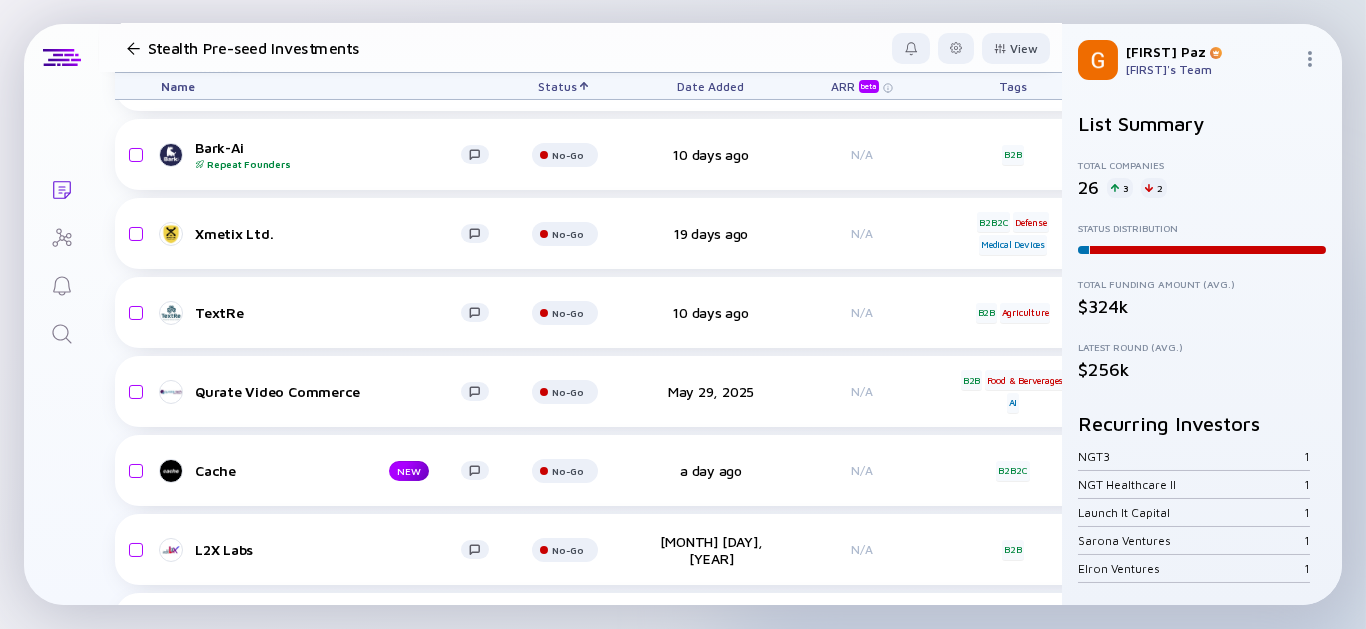 click on "Stealth Pre-seed Investments View" at bounding box center (580, 48) 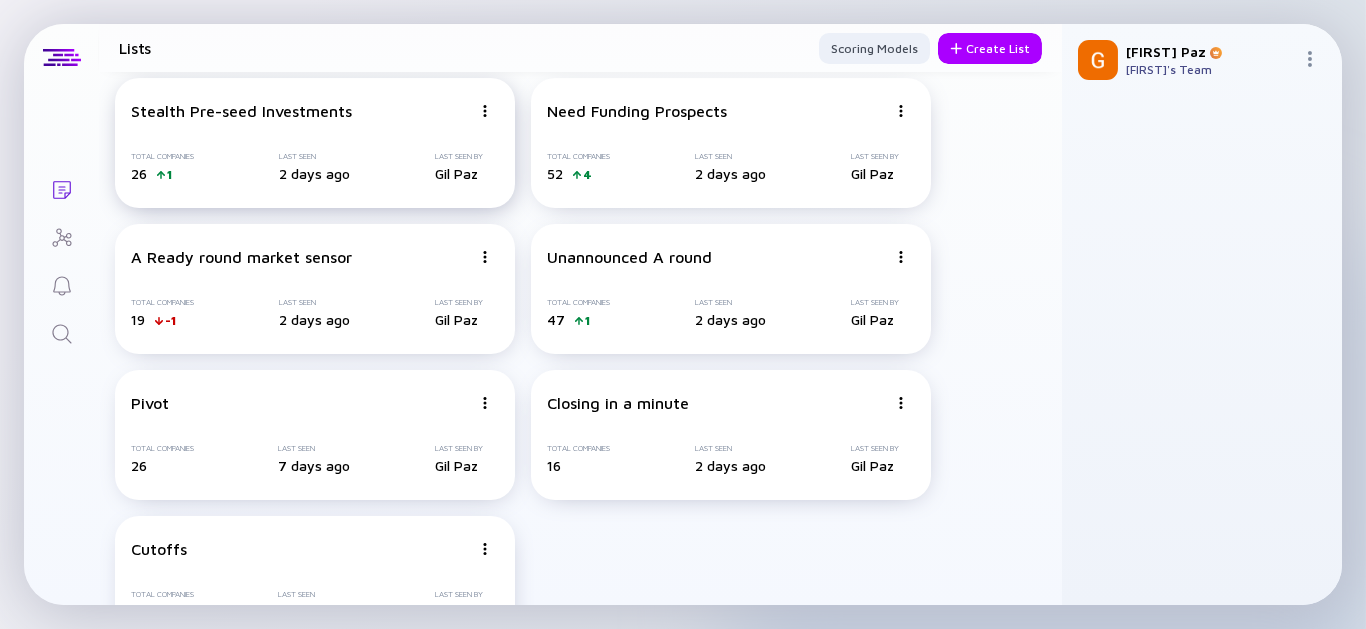 scroll, scrollTop: 0, scrollLeft: 0, axis: both 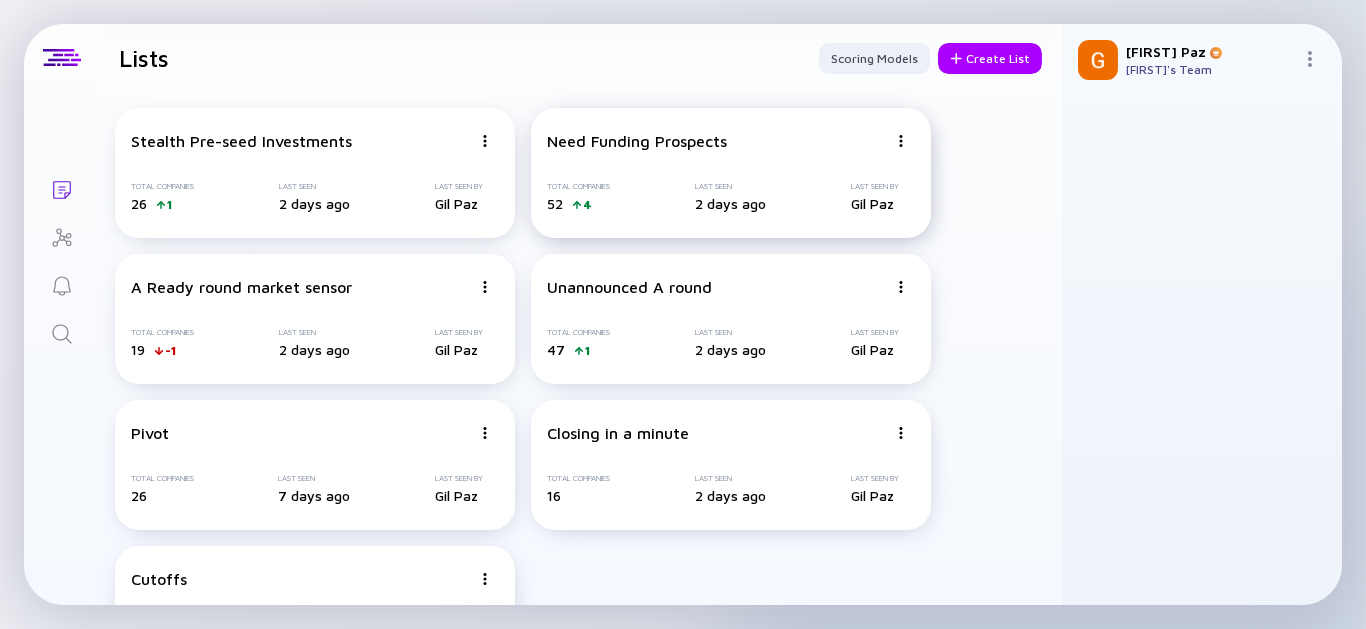 click on "Total Companies 52 4 Last Seen 2 days ago Last Seen By [FIRST]" at bounding box center [731, 197] 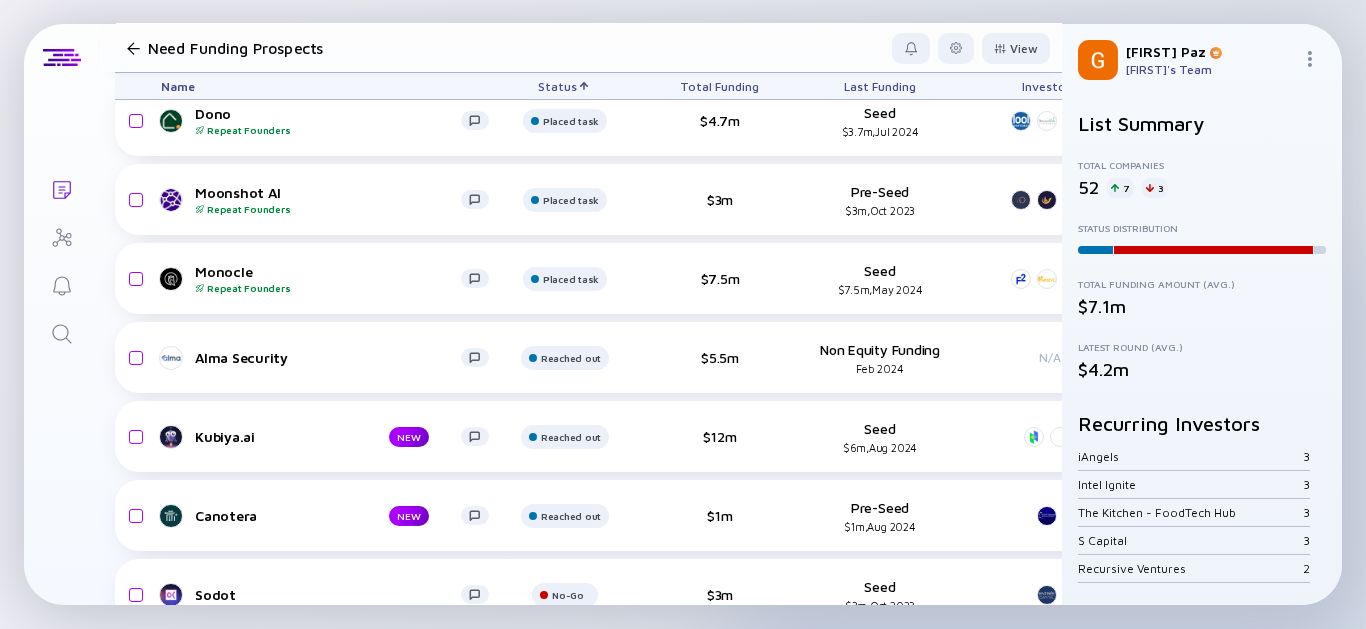 scroll, scrollTop: 0, scrollLeft: 0, axis: both 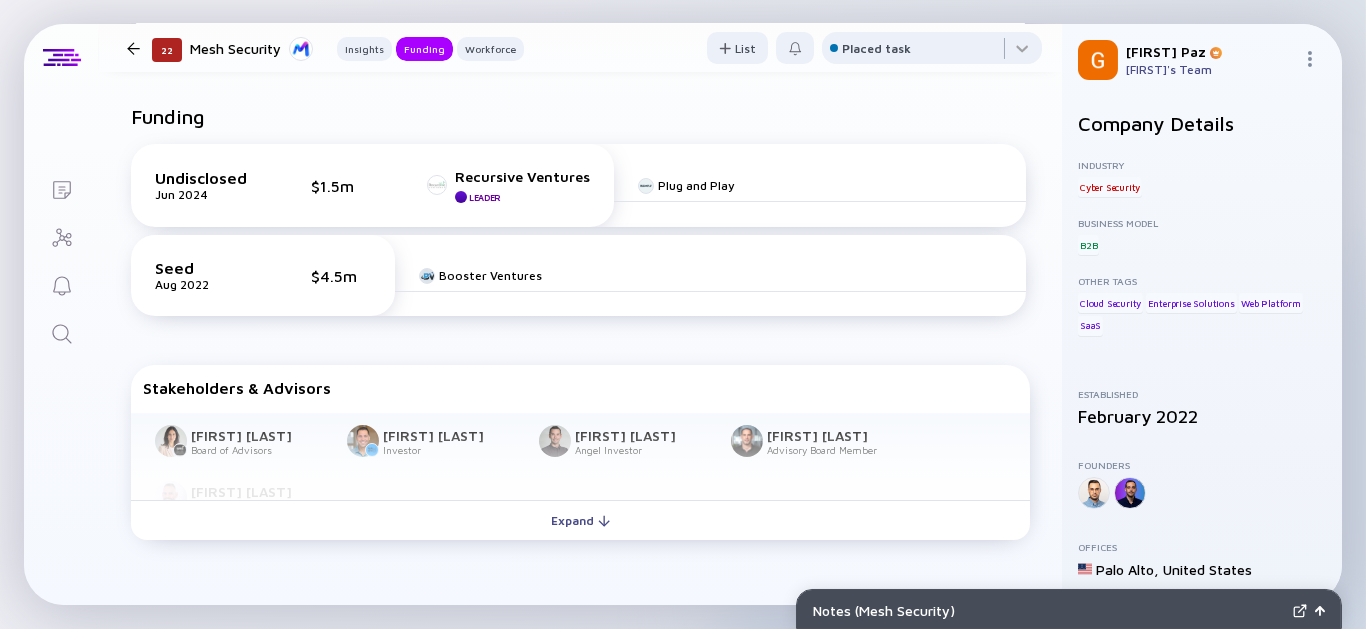 click on "Expand" at bounding box center (580, 520) 